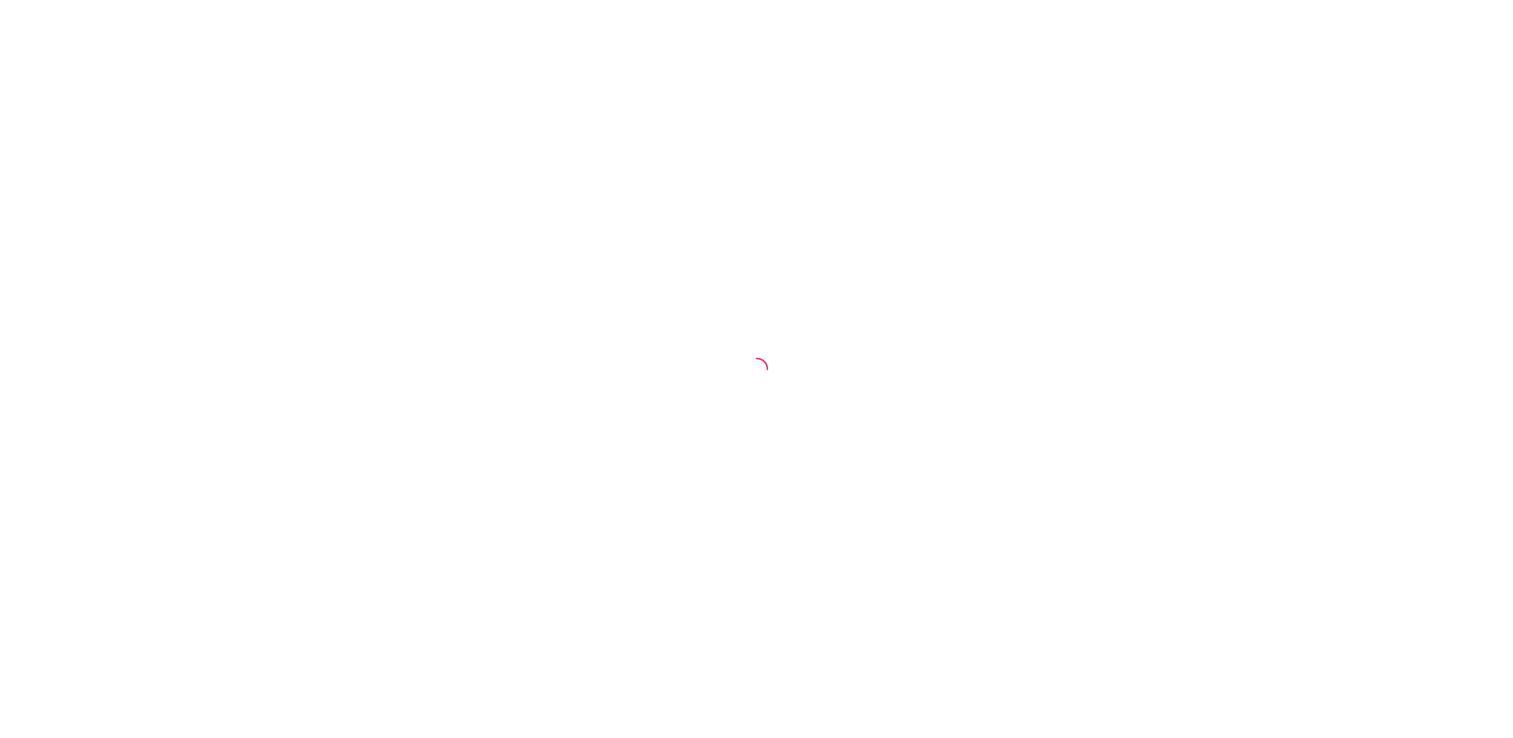 scroll, scrollTop: 0, scrollLeft: 0, axis: both 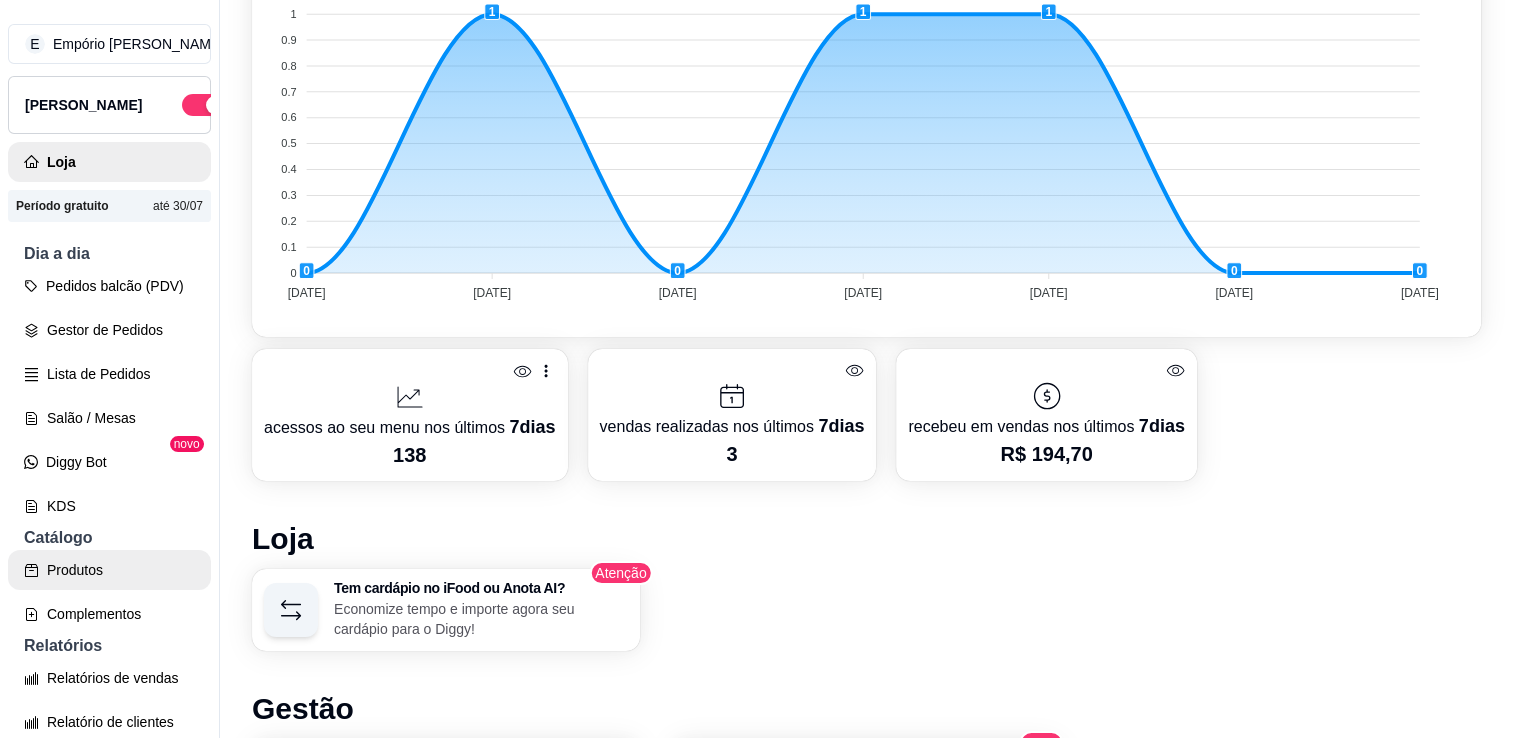 click on "Produtos" at bounding box center [109, 570] 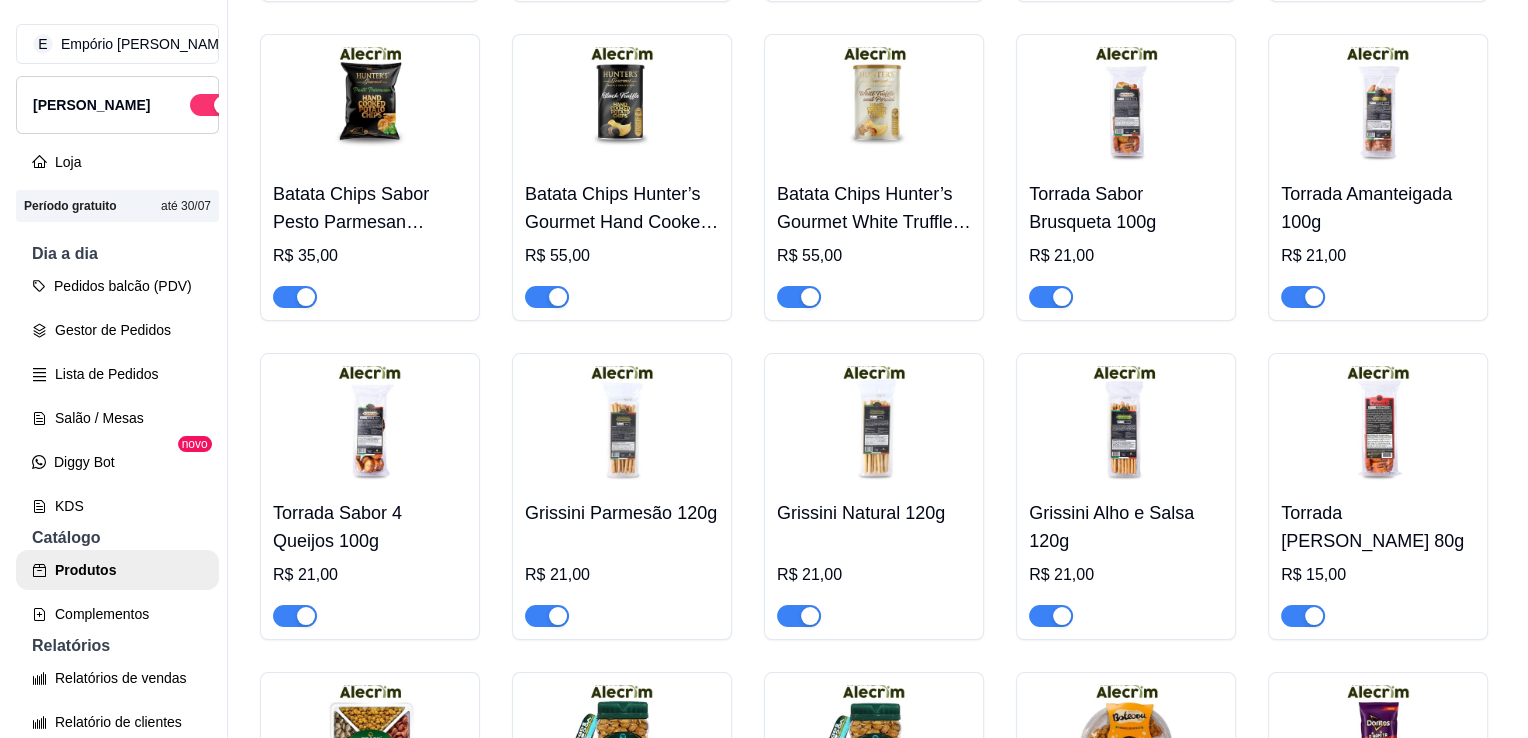 scroll, scrollTop: 8400, scrollLeft: 0, axis: vertical 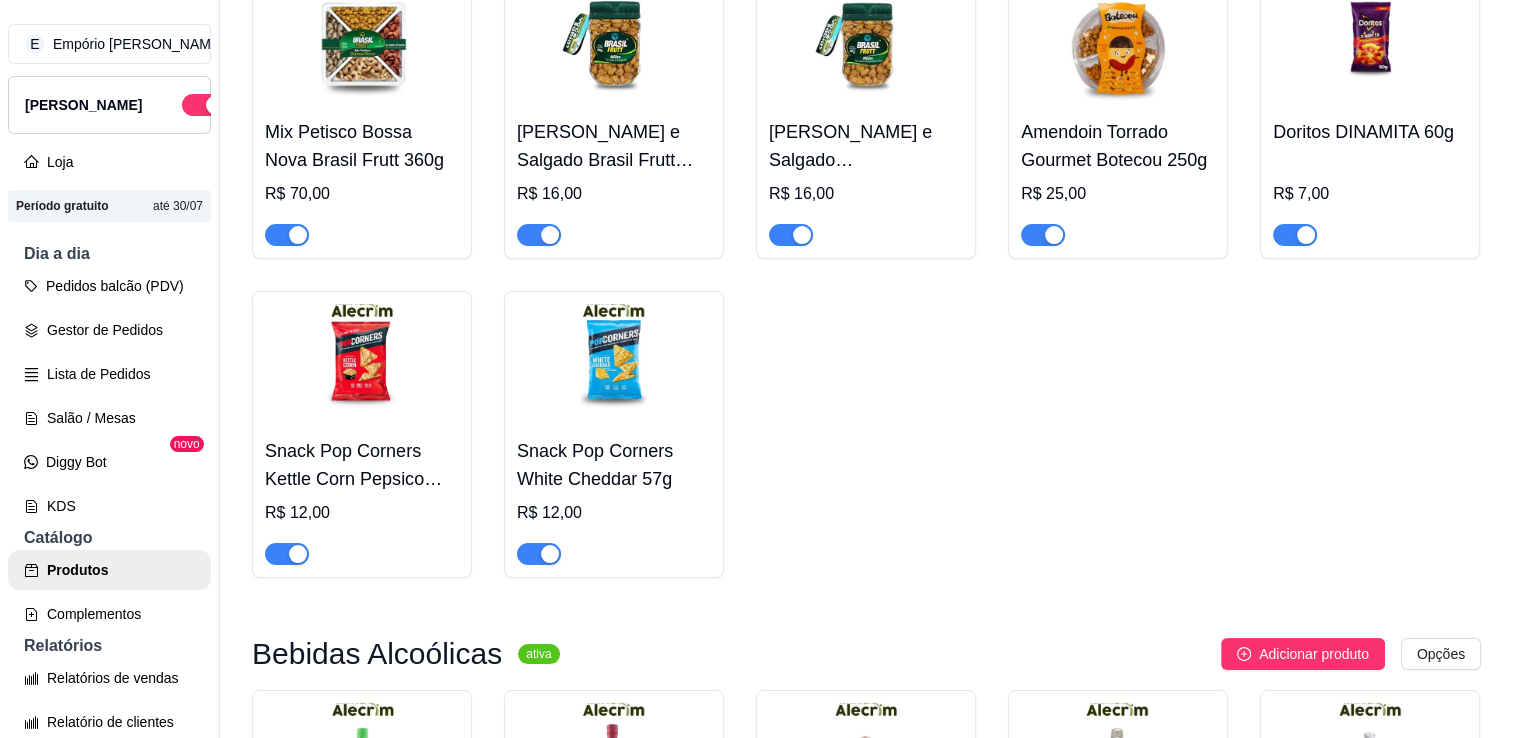 click on "Adicionar produto" at bounding box center (1303, -1021) 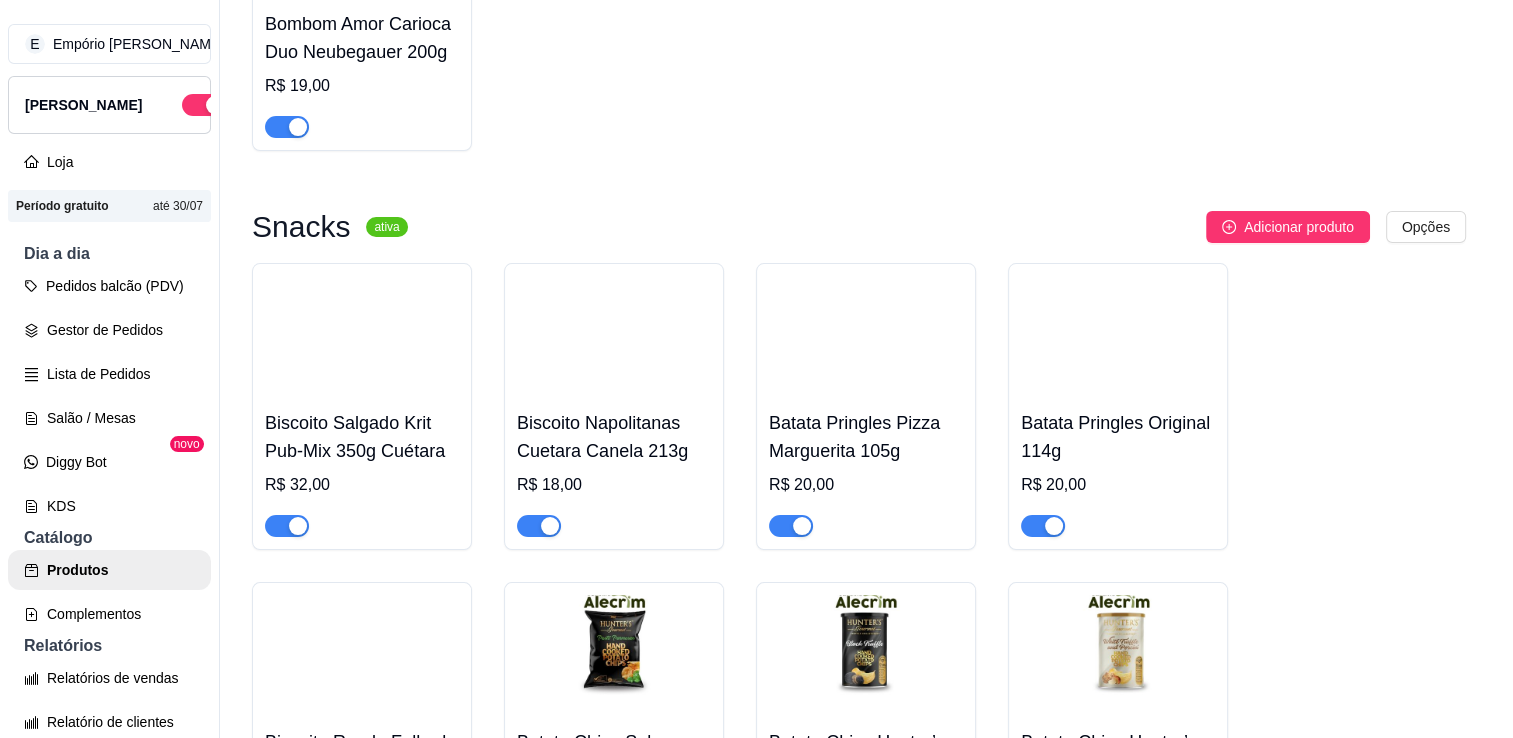 type 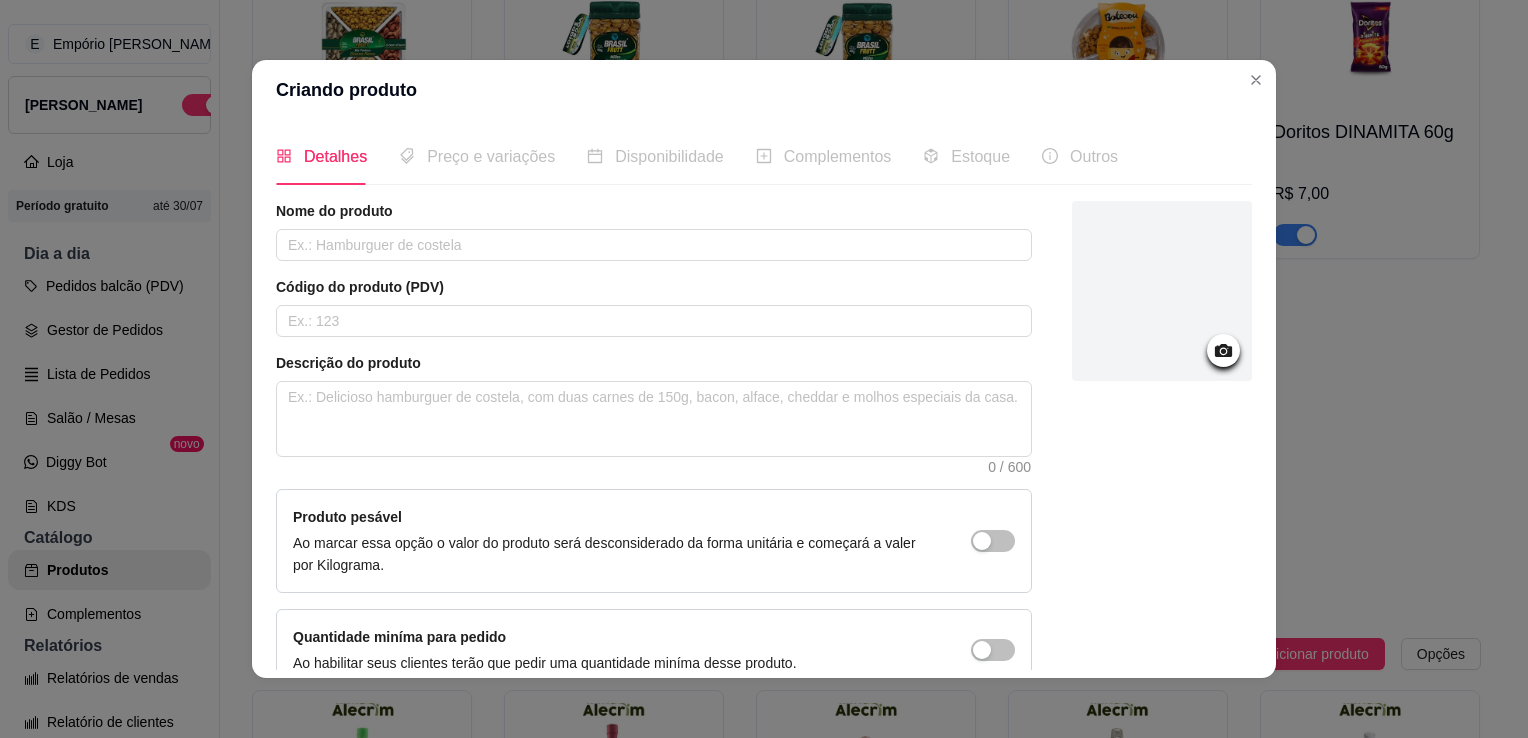 click at bounding box center (1162, 291) 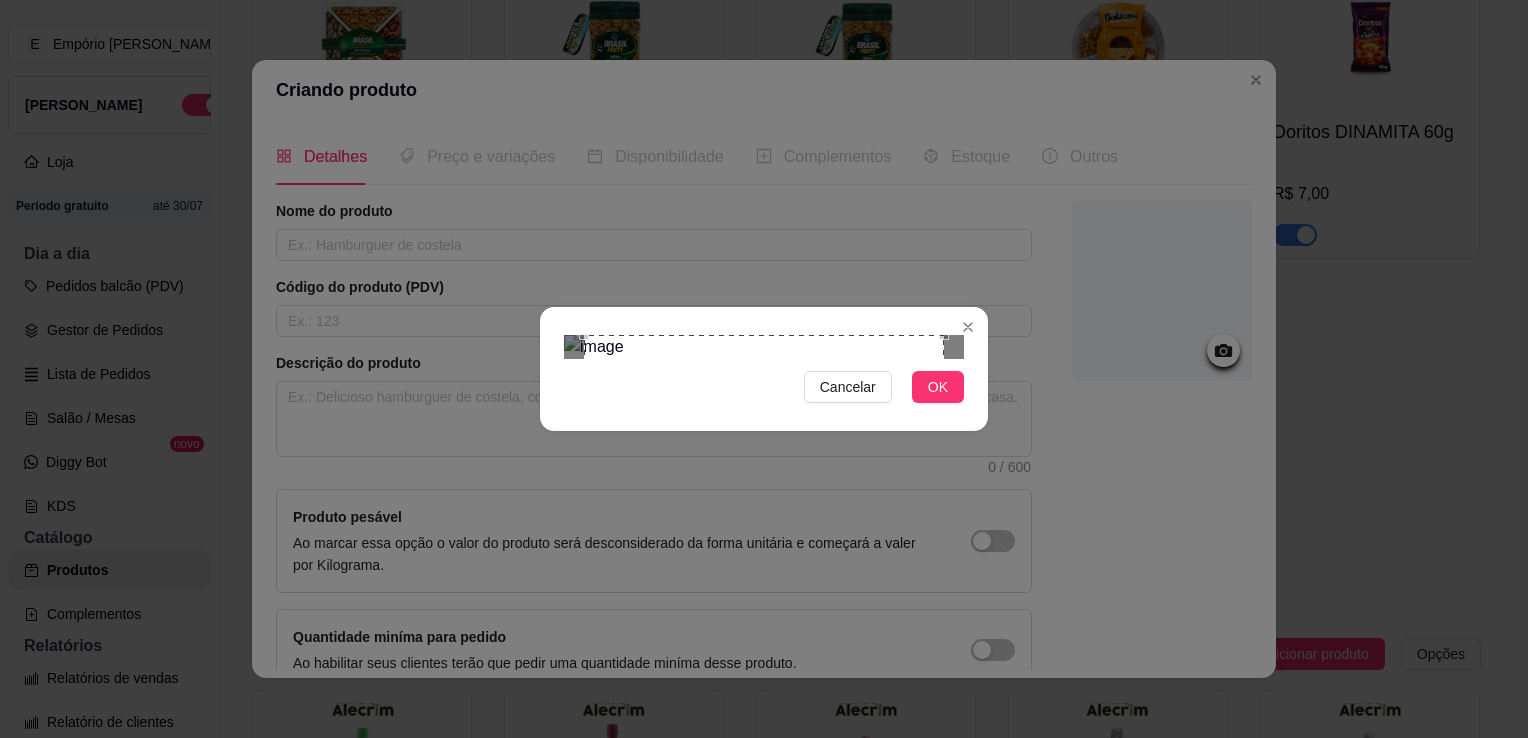 click at bounding box center (764, 515) 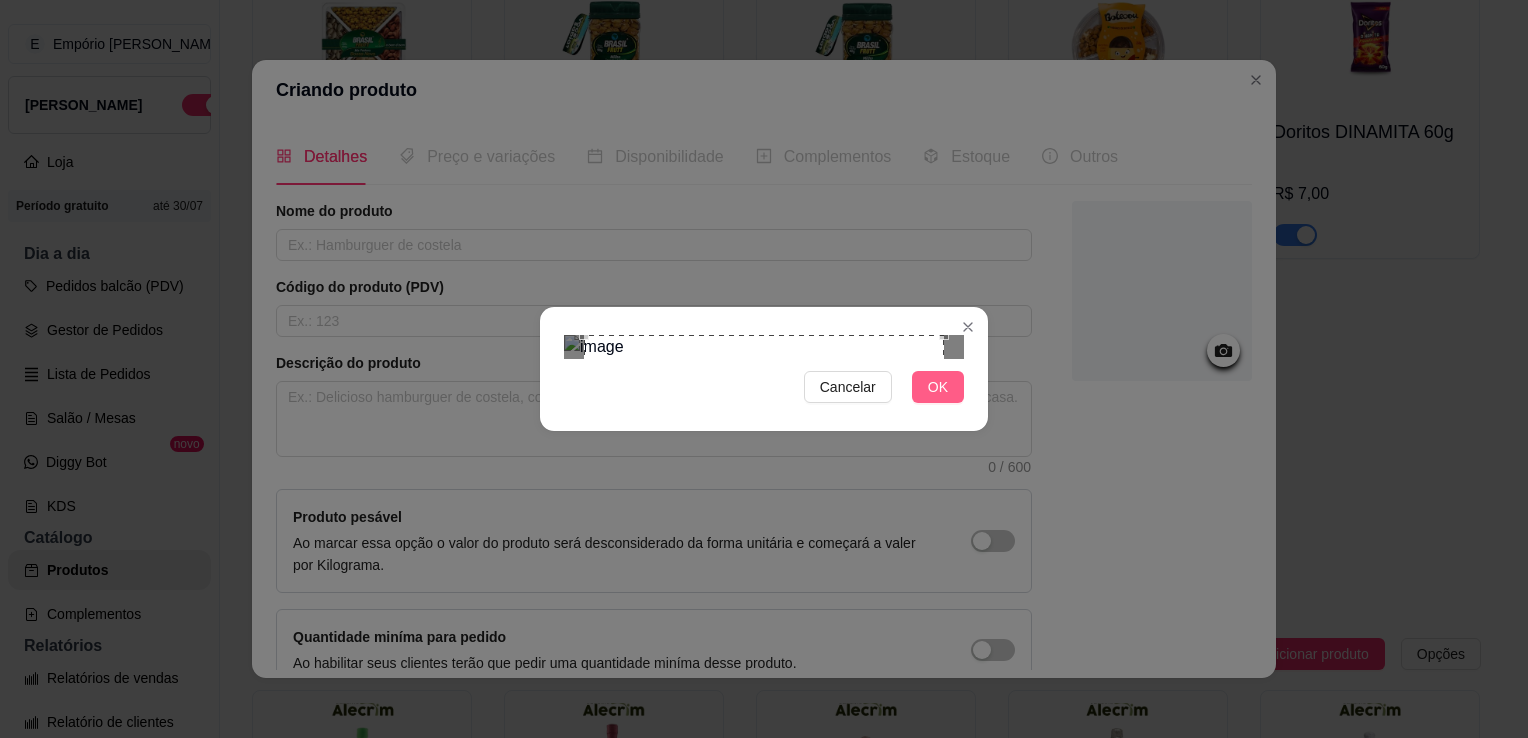 click on "OK" at bounding box center (938, 387) 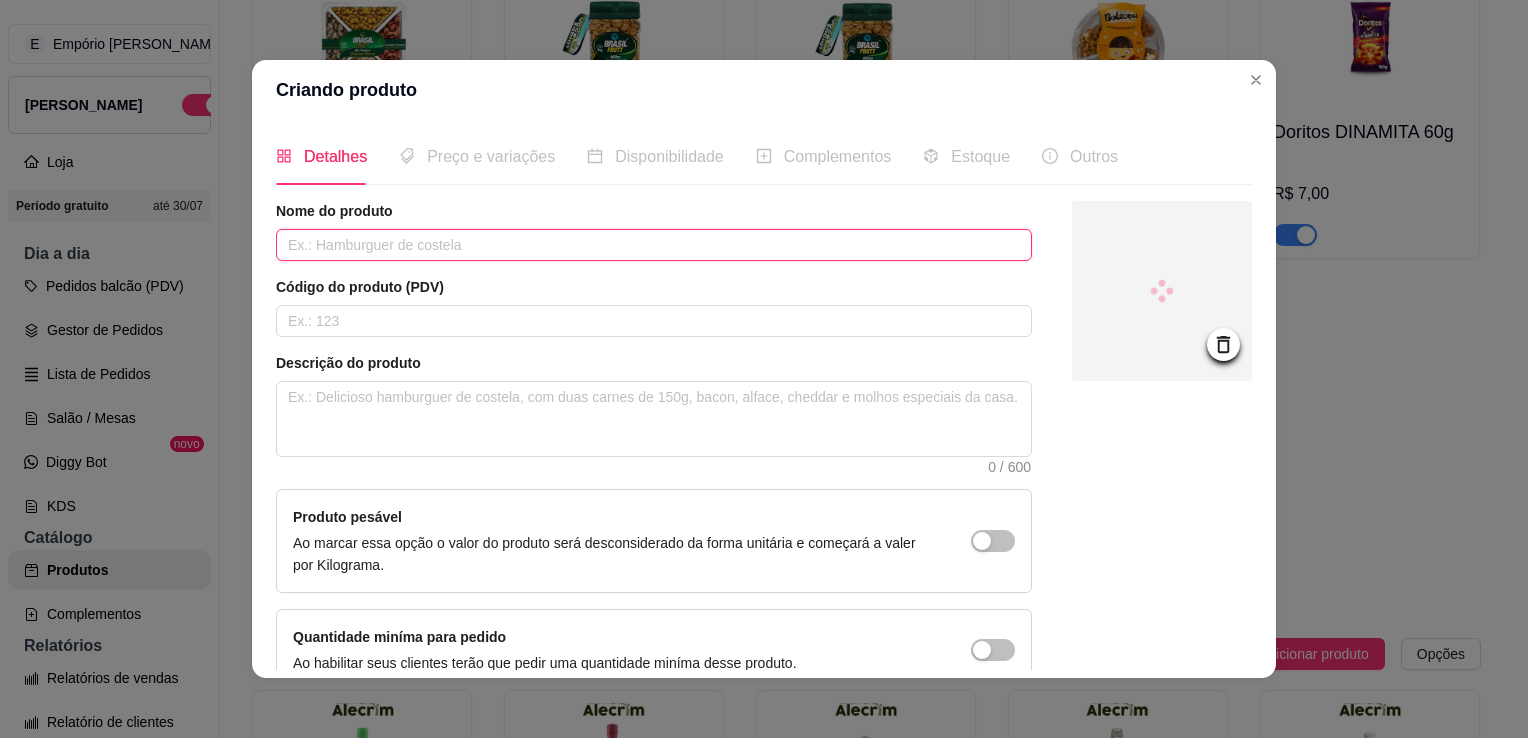 click at bounding box center (654, 245) 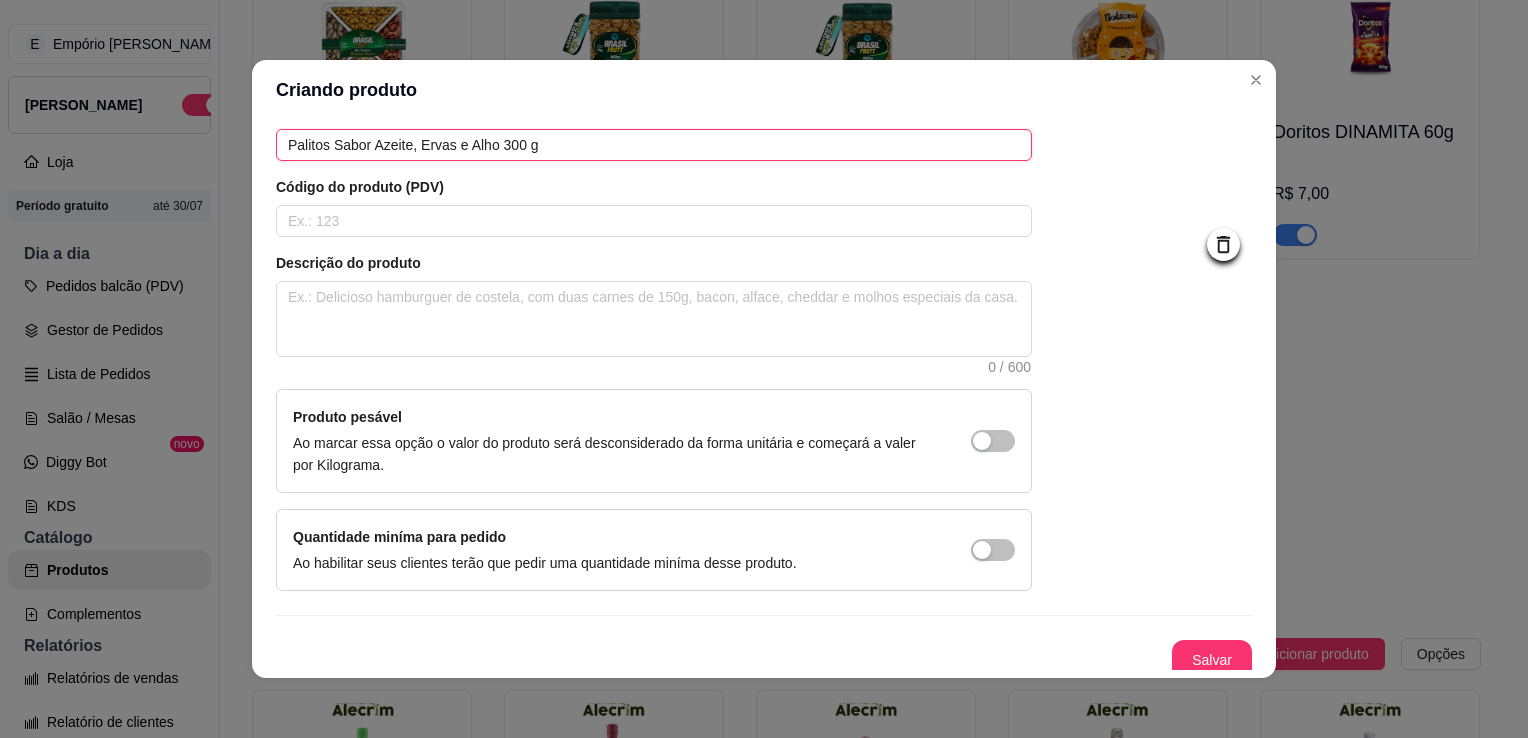 scroll, scrollTop: 107, scrollLeft: 0, axis: vertical 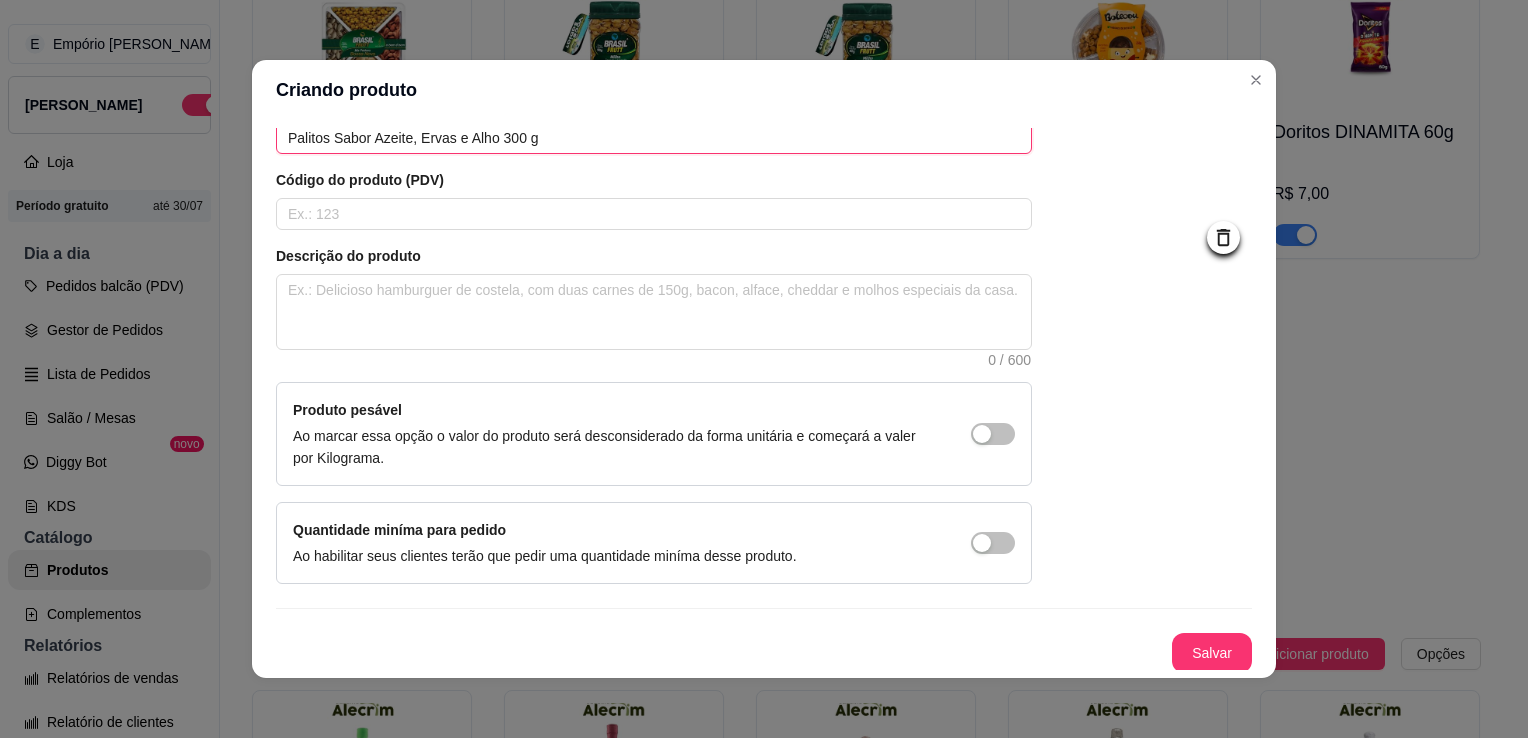 type on "Palitos Sabor Azeite, Ervas e Alho 300 g" 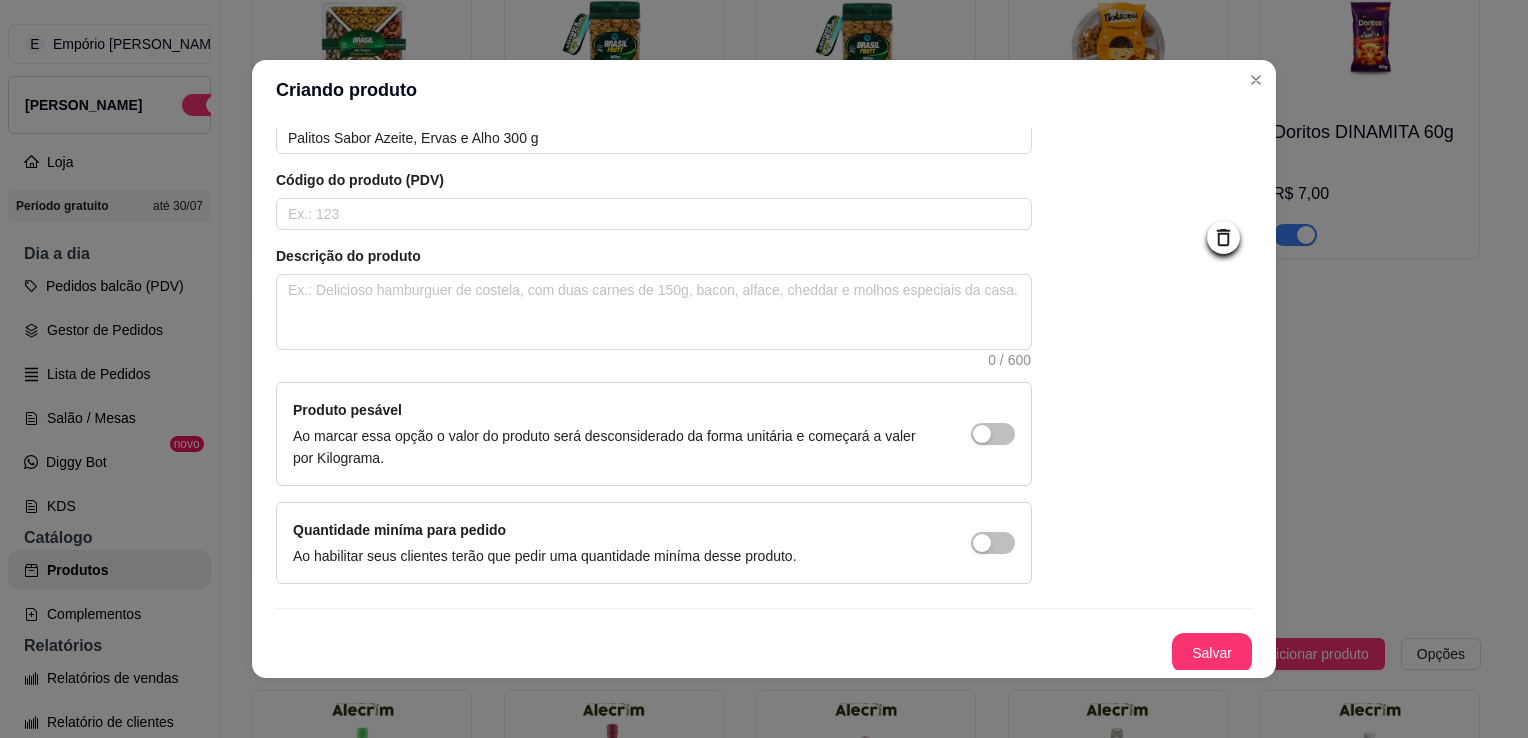 click on "Salvar" at bounding box center (1212, 653) 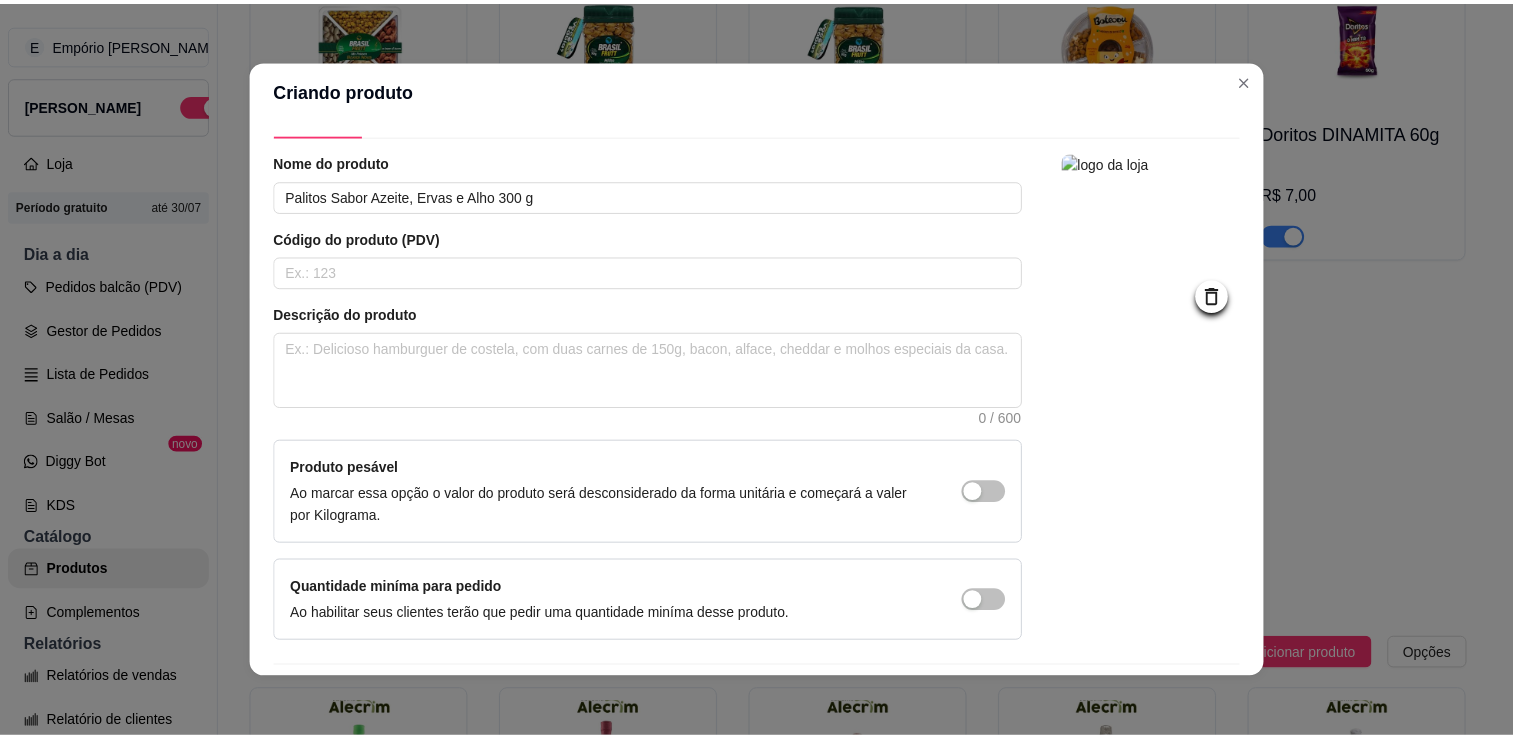 scroll, scrollTop: 0, scrollLeft: 0, axis: both 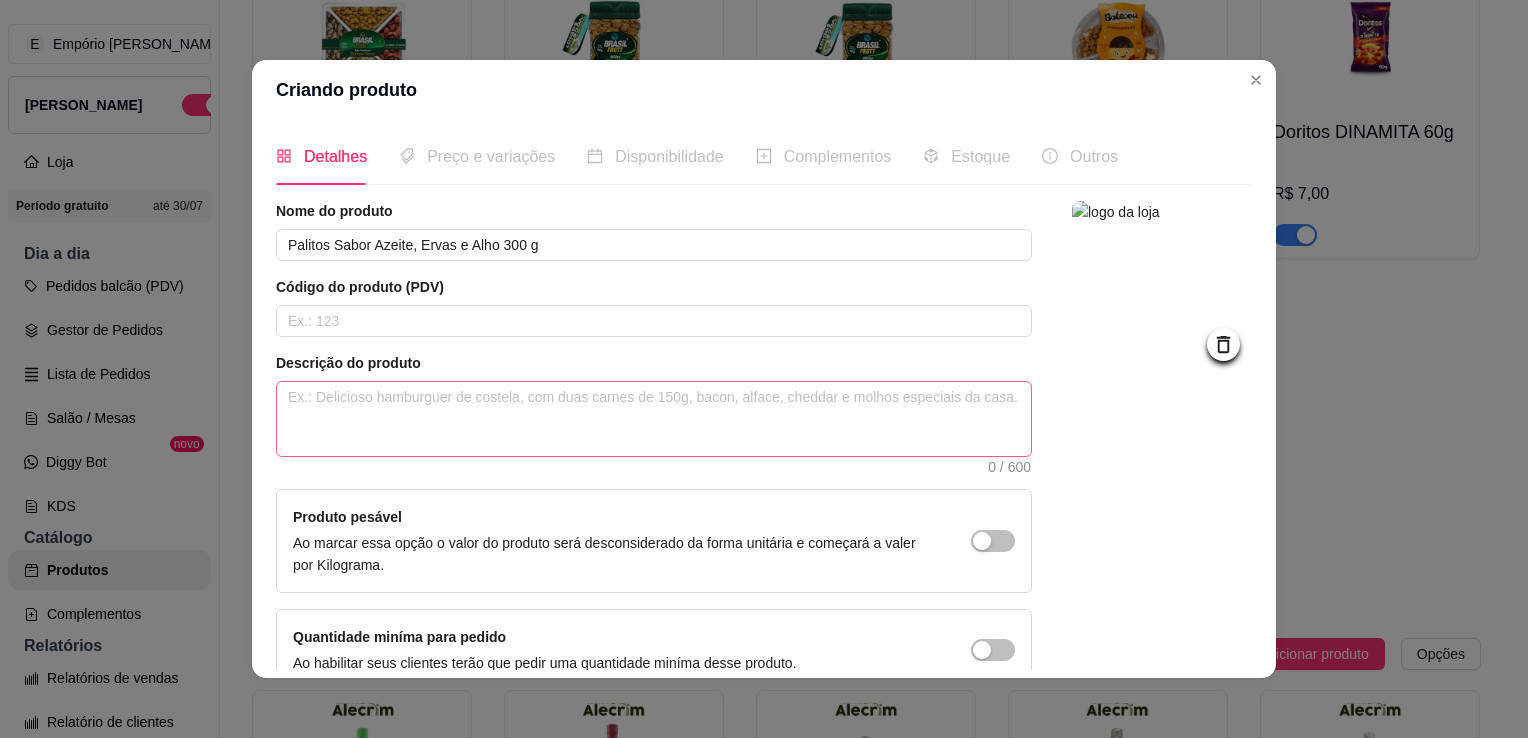 type 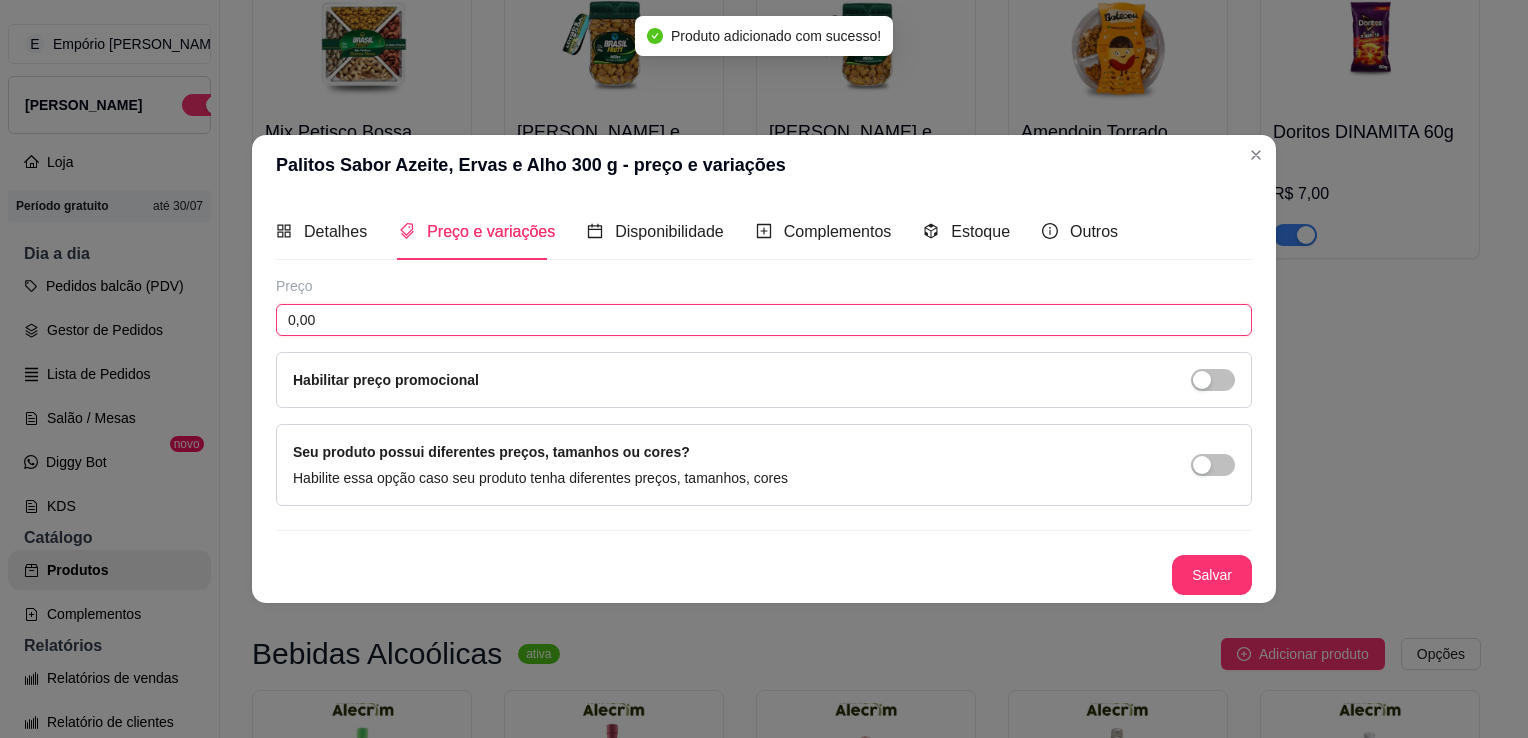 drag, startPoint x: 420, startPoint y: 333, endPoint x: 68, endPoint y: 313, distance: 352.56772 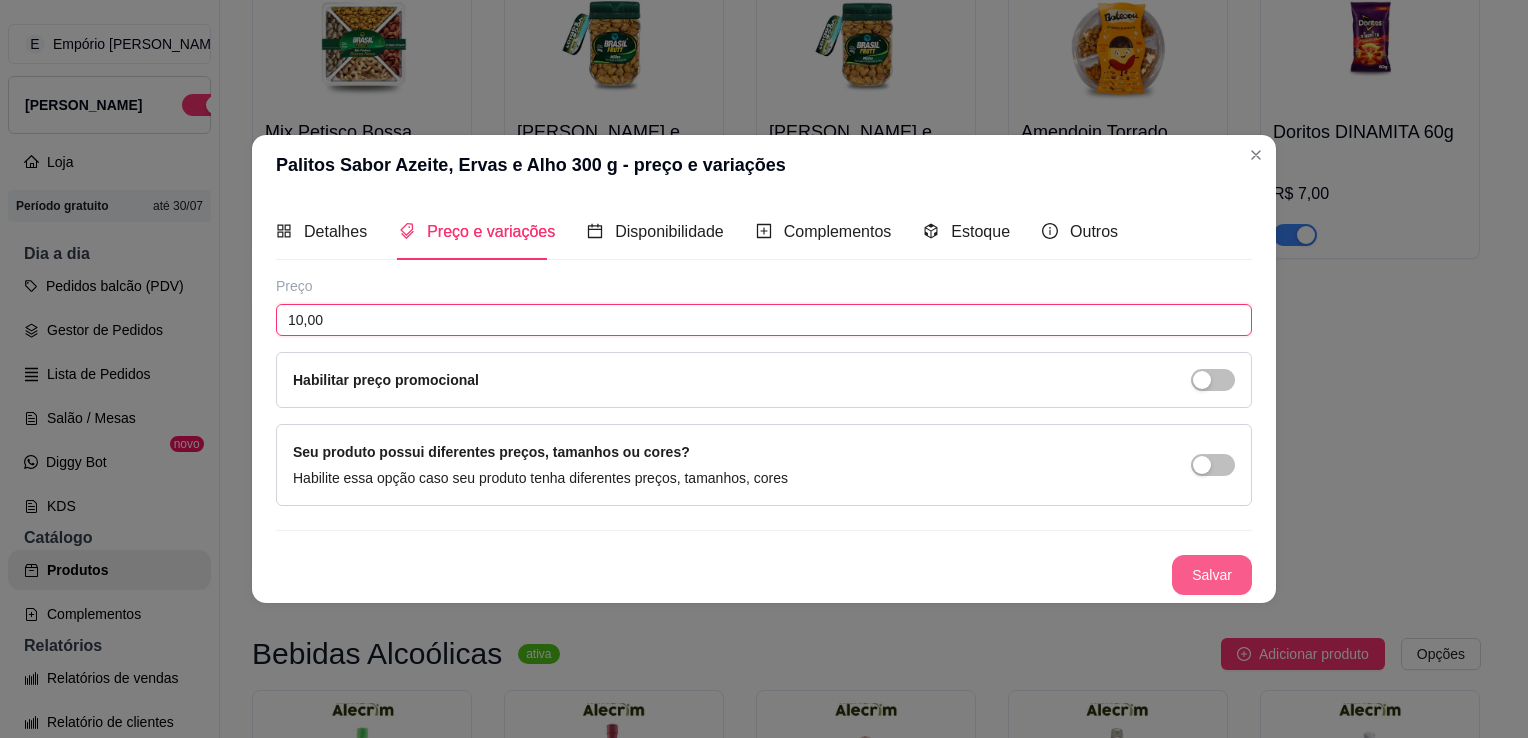 type on "10,00" 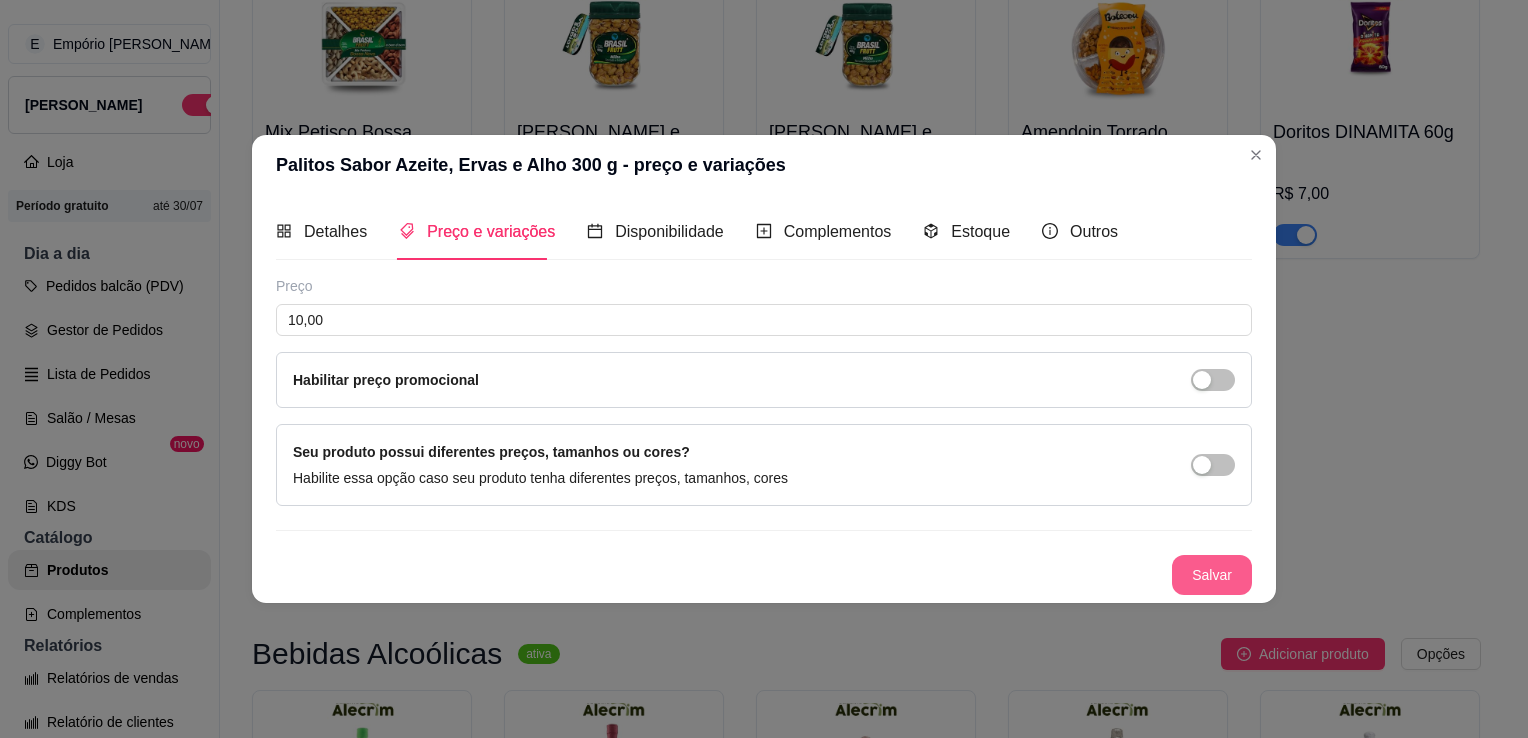 click on "Salvar" at bounding box center [1212, 575] 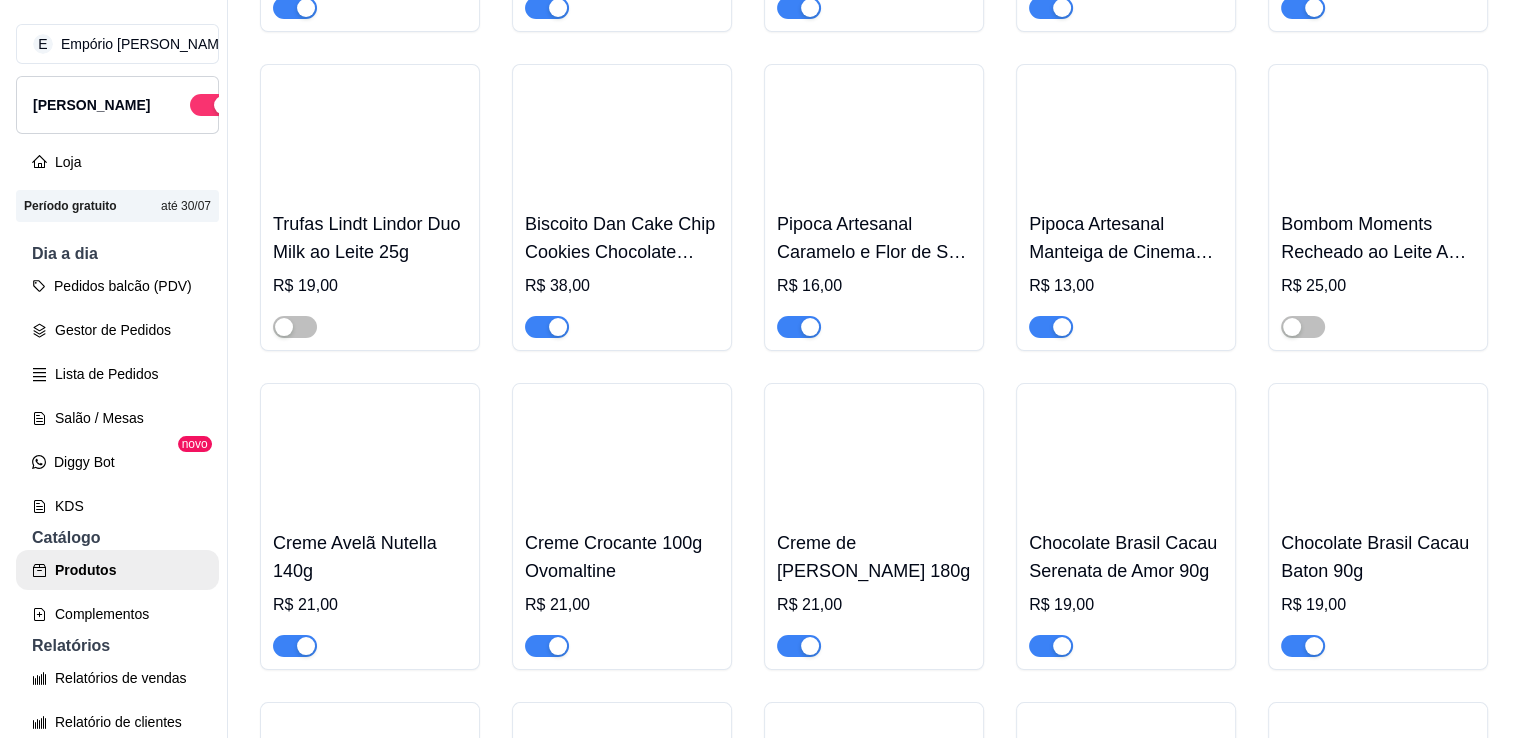 scroll, scrollTop: 4000, scrollLeft: 0, axis: vertical 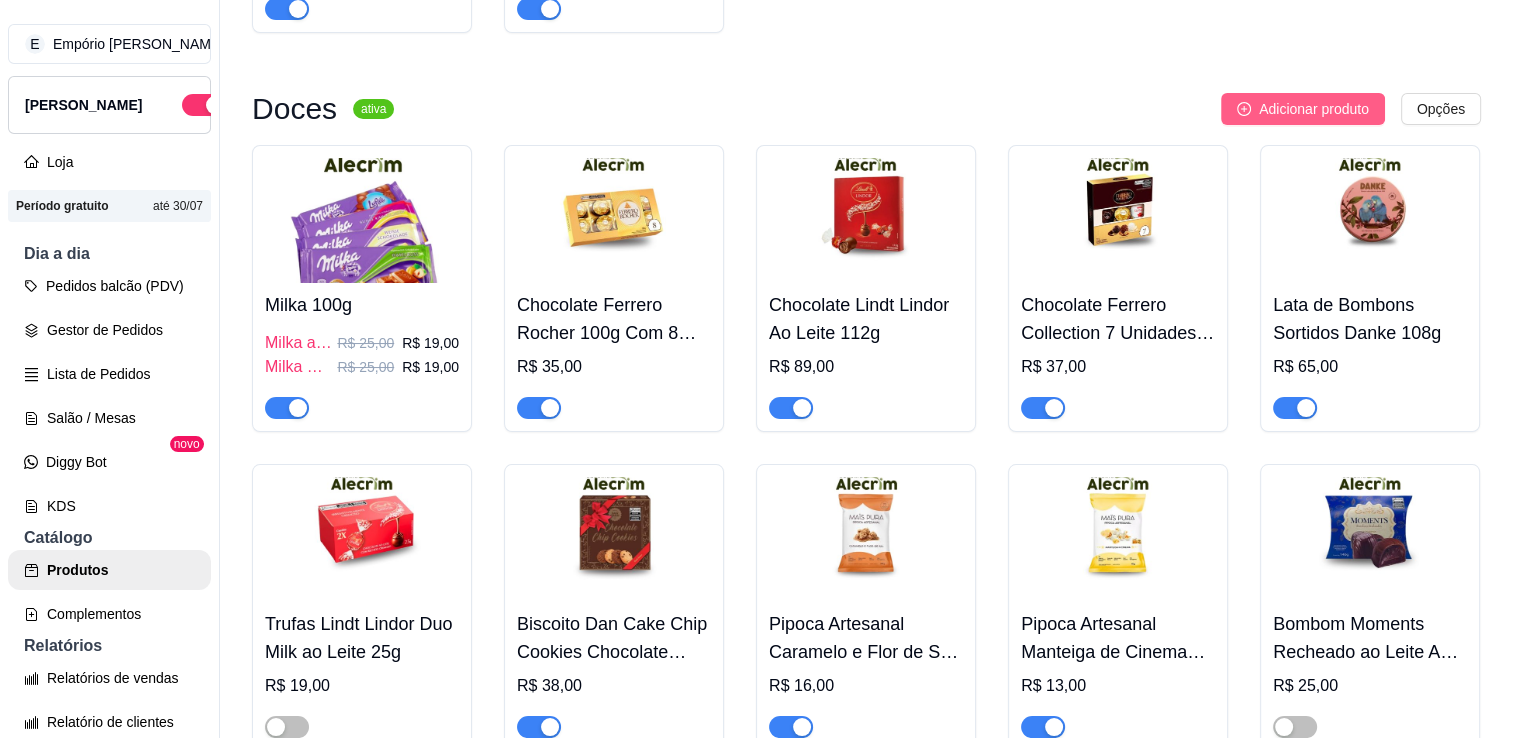 click on "Adicionar produto" at bounding box center (1303, 109) 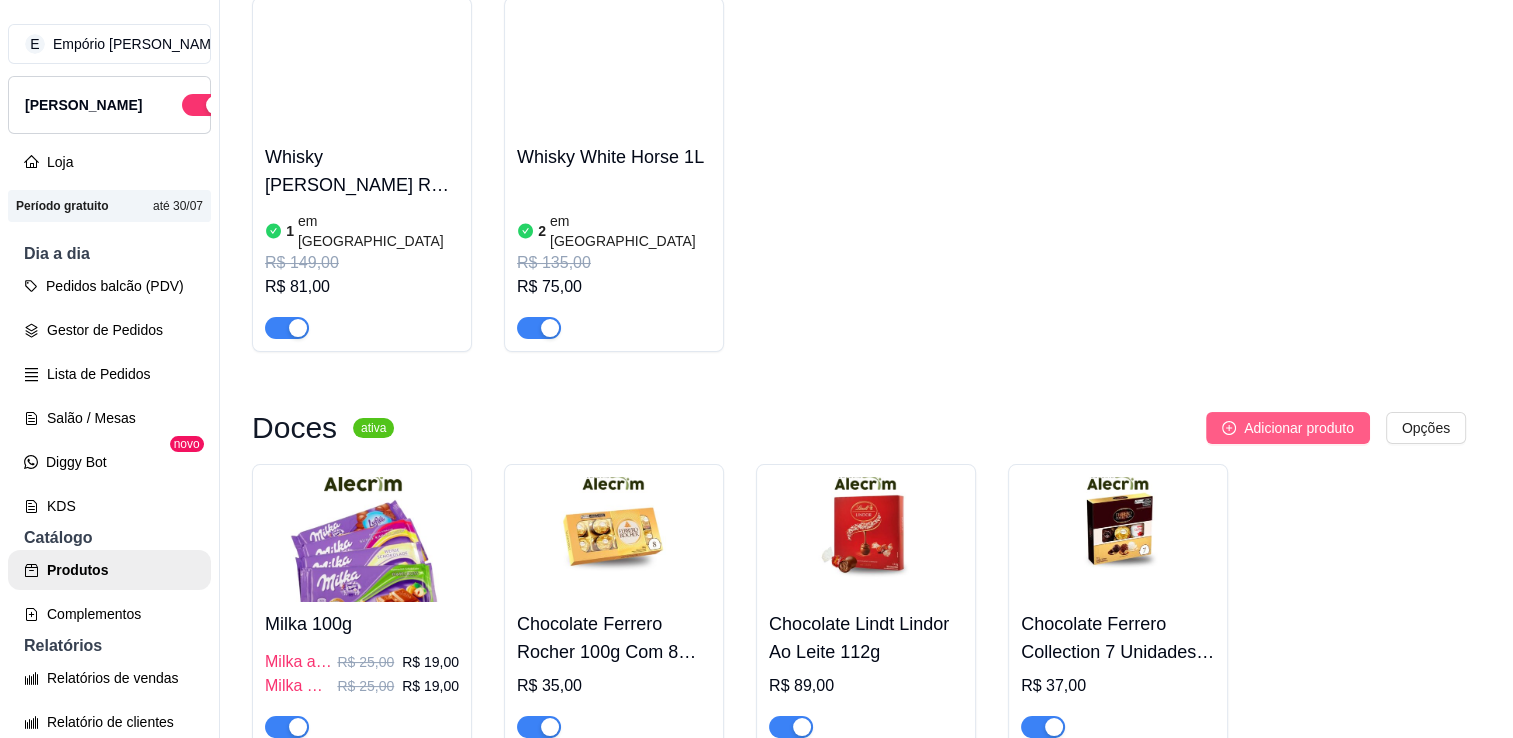 type 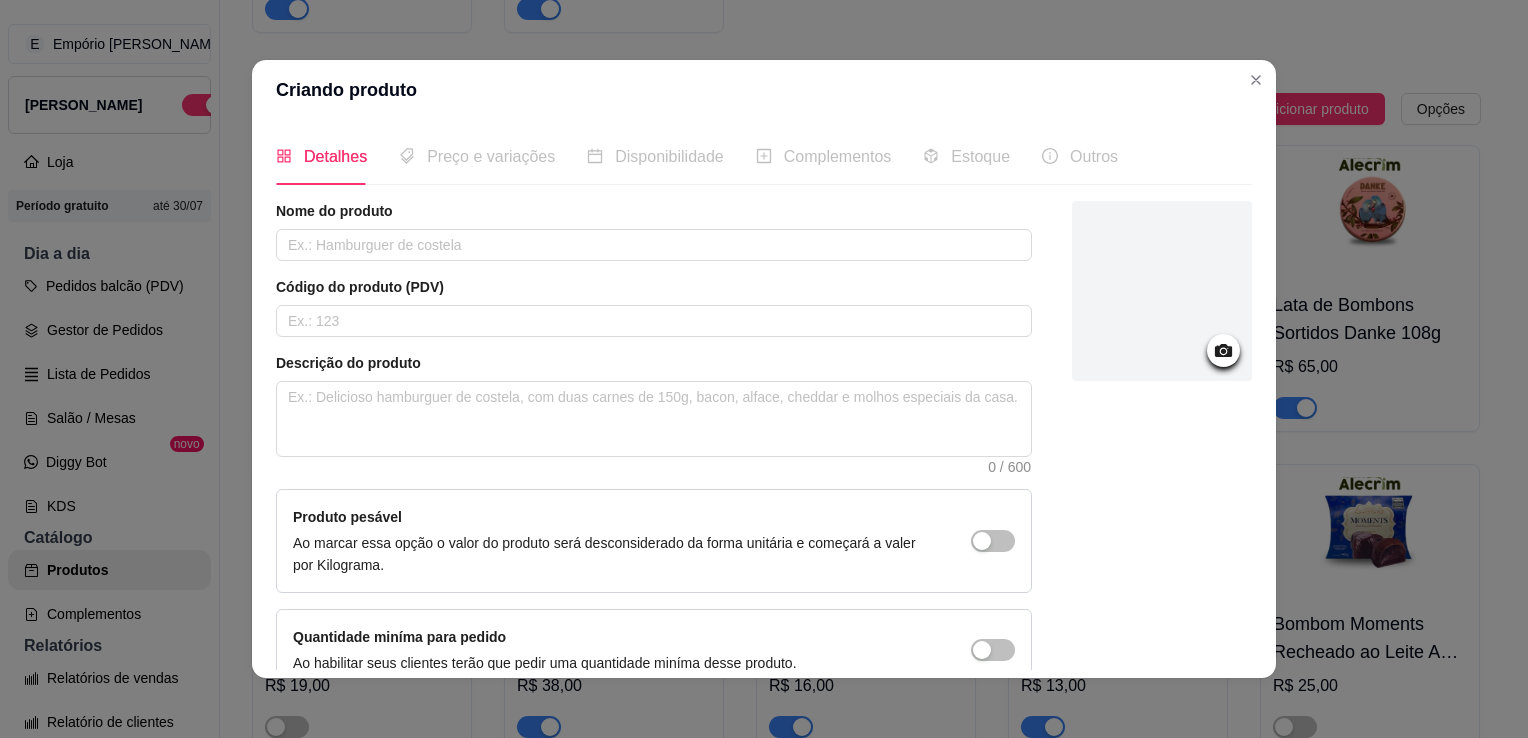 click at bounding box center [1162, 291] 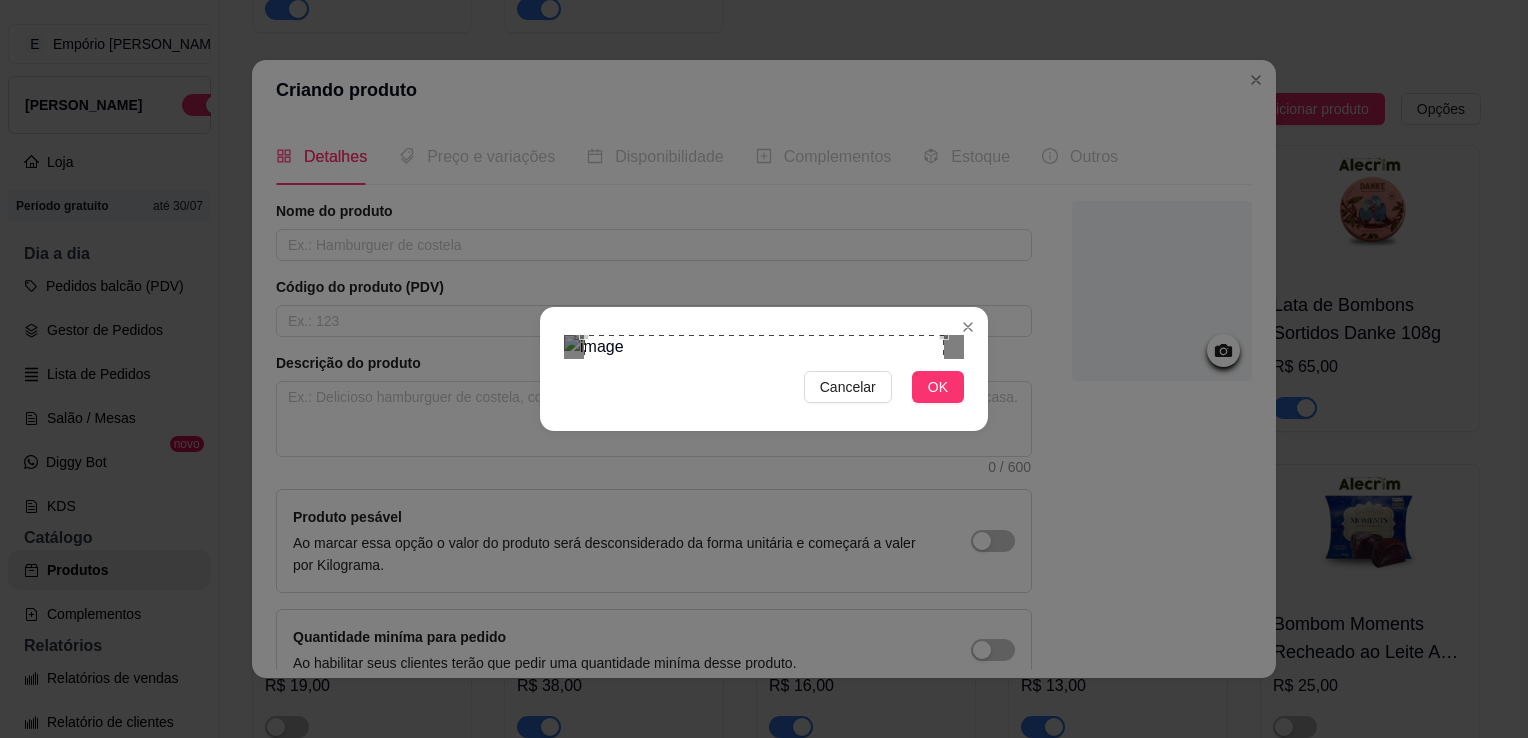 click at bounding box center (764, 515) 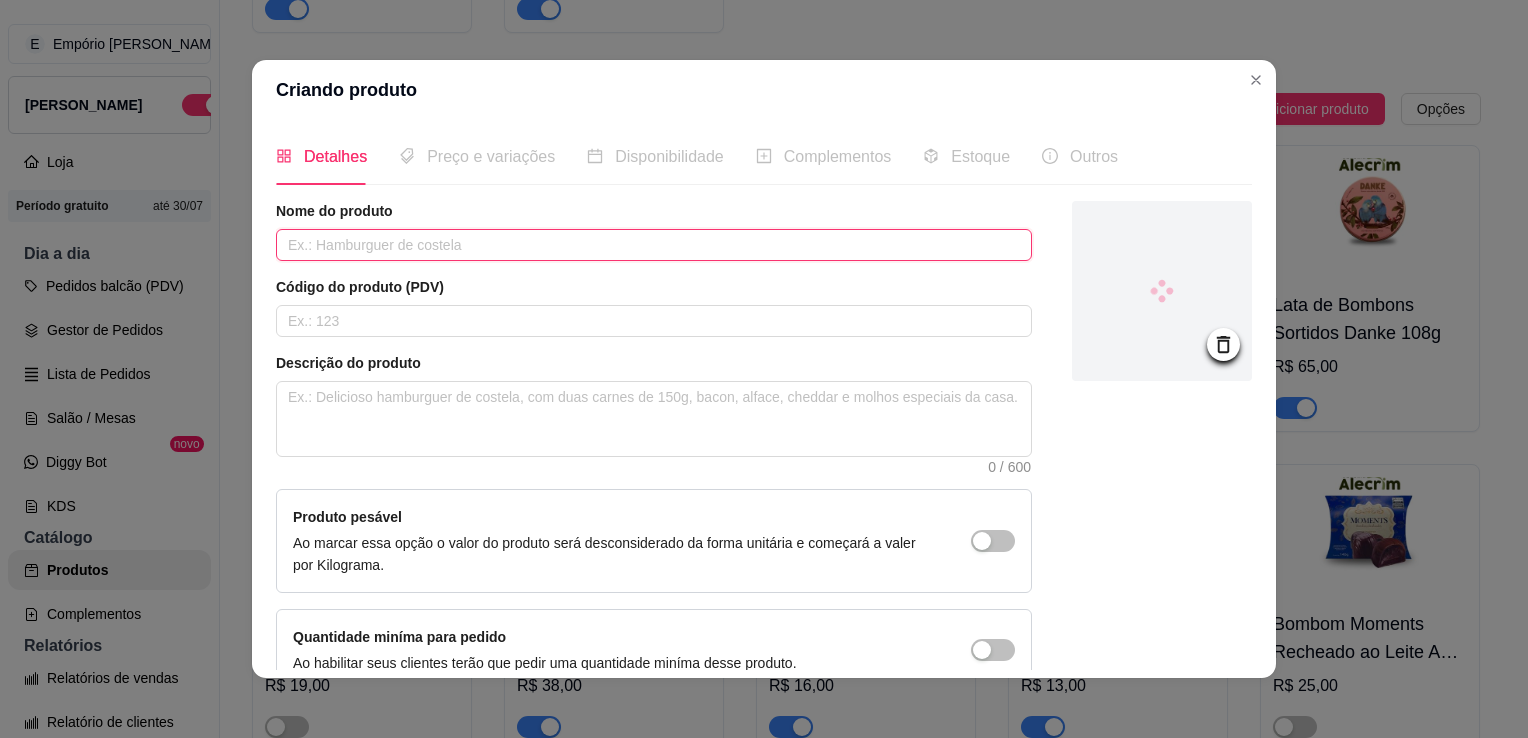 click at bounding box center (654, 245) 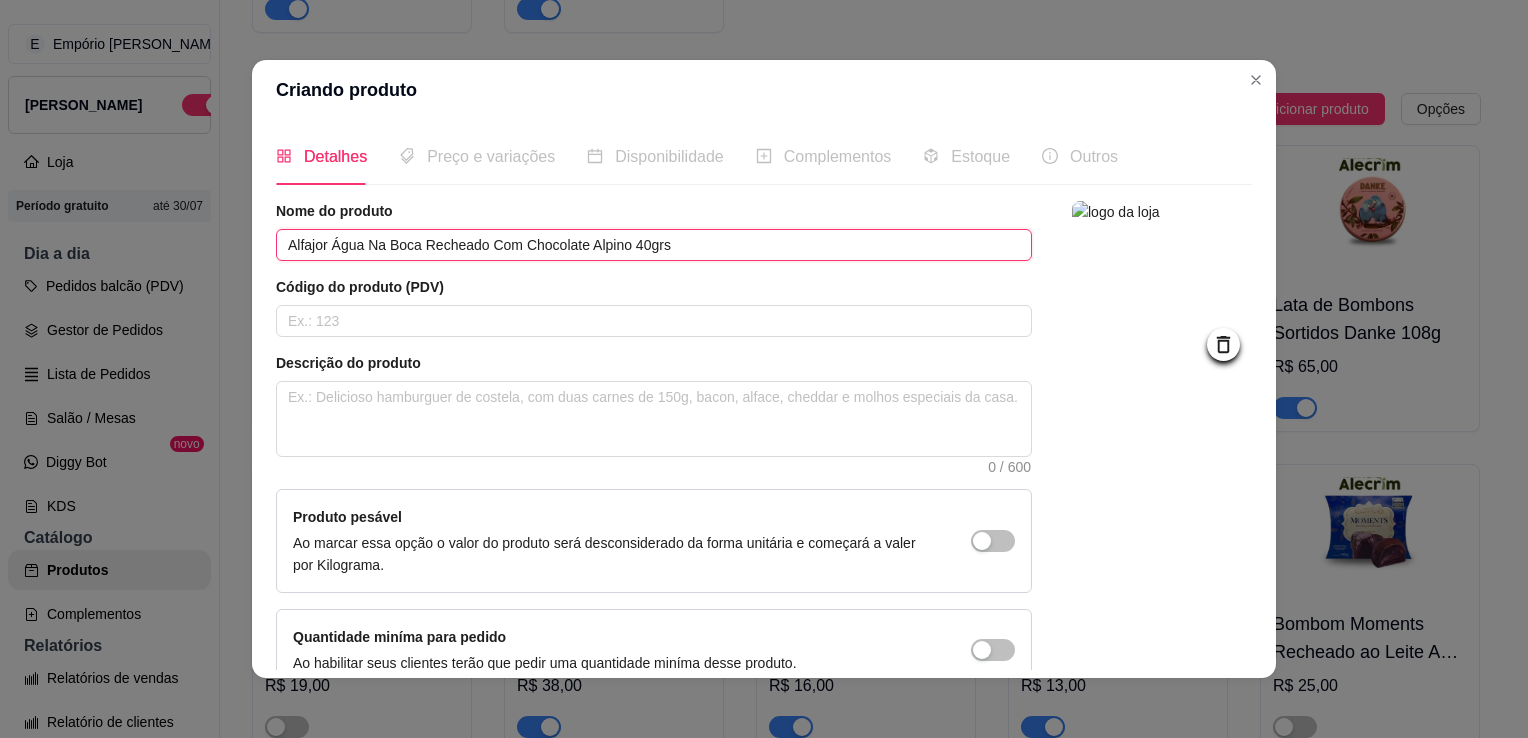 drag, startPoint x: 335, startPoint y: 243, endPoint x: 411, endPoint y: 247, distance: 76.105194 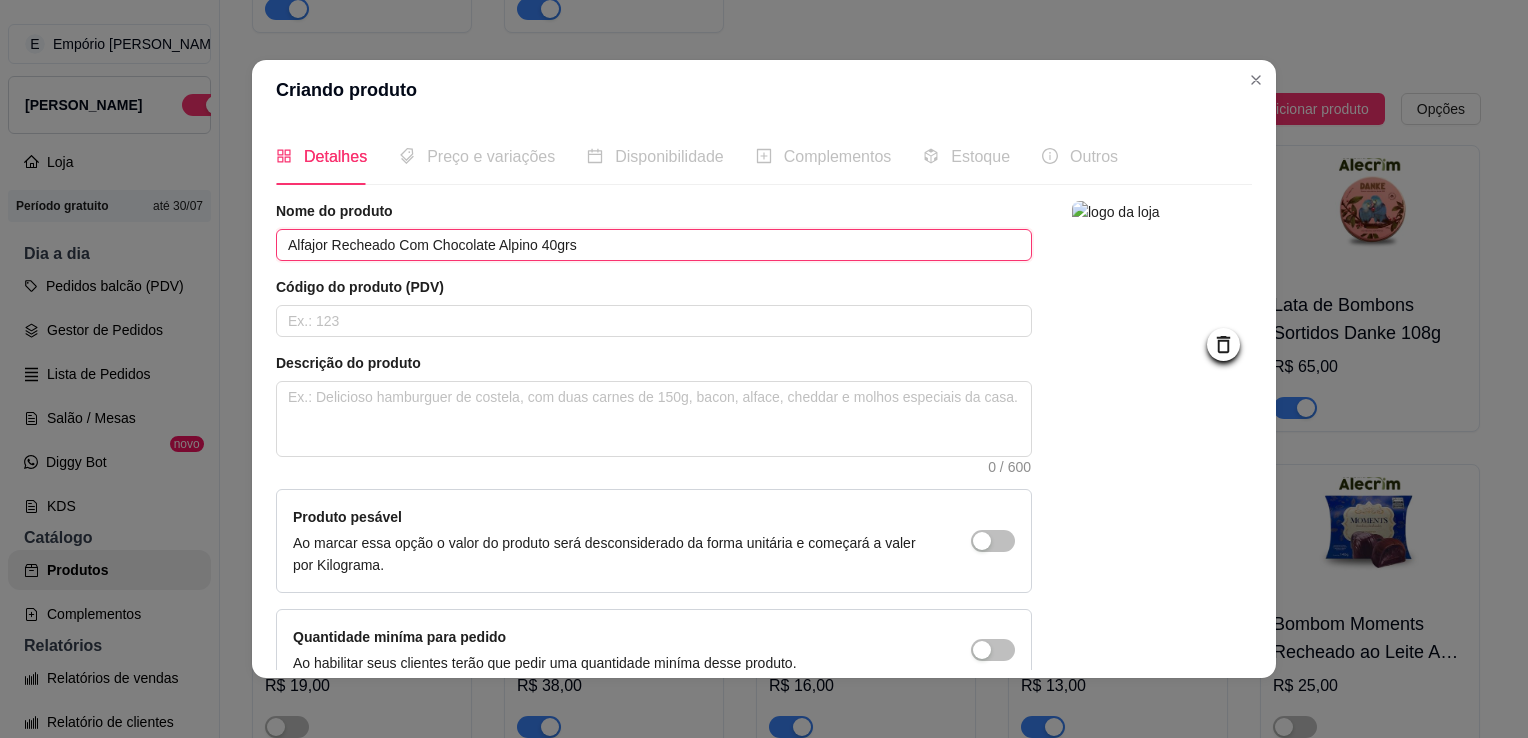 click on "Alfajor Recheado Com Chocolate Alpino 40grs" at bounding box center [654, 245] 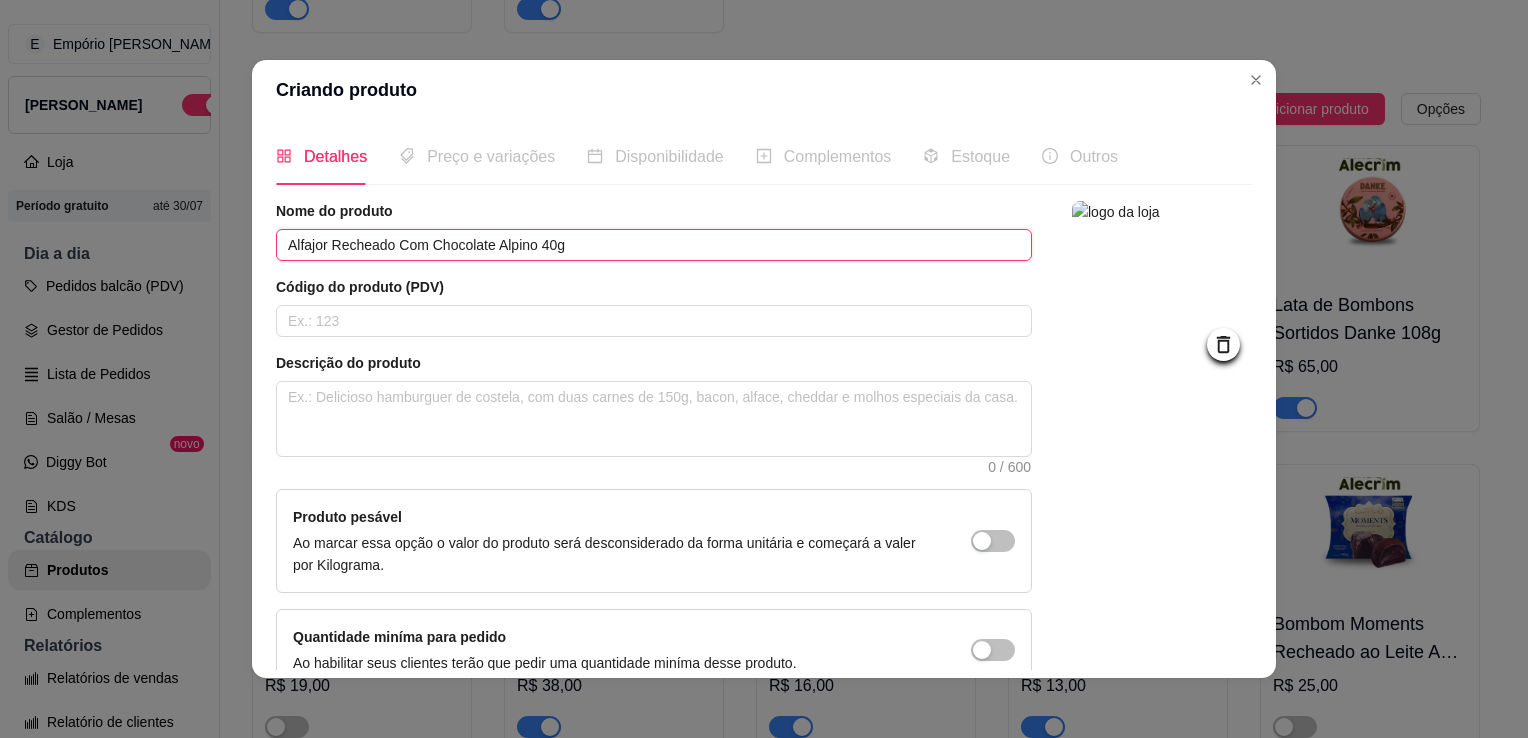 type on "Alfajor Recheado Com Chocolate Alpino 40g" 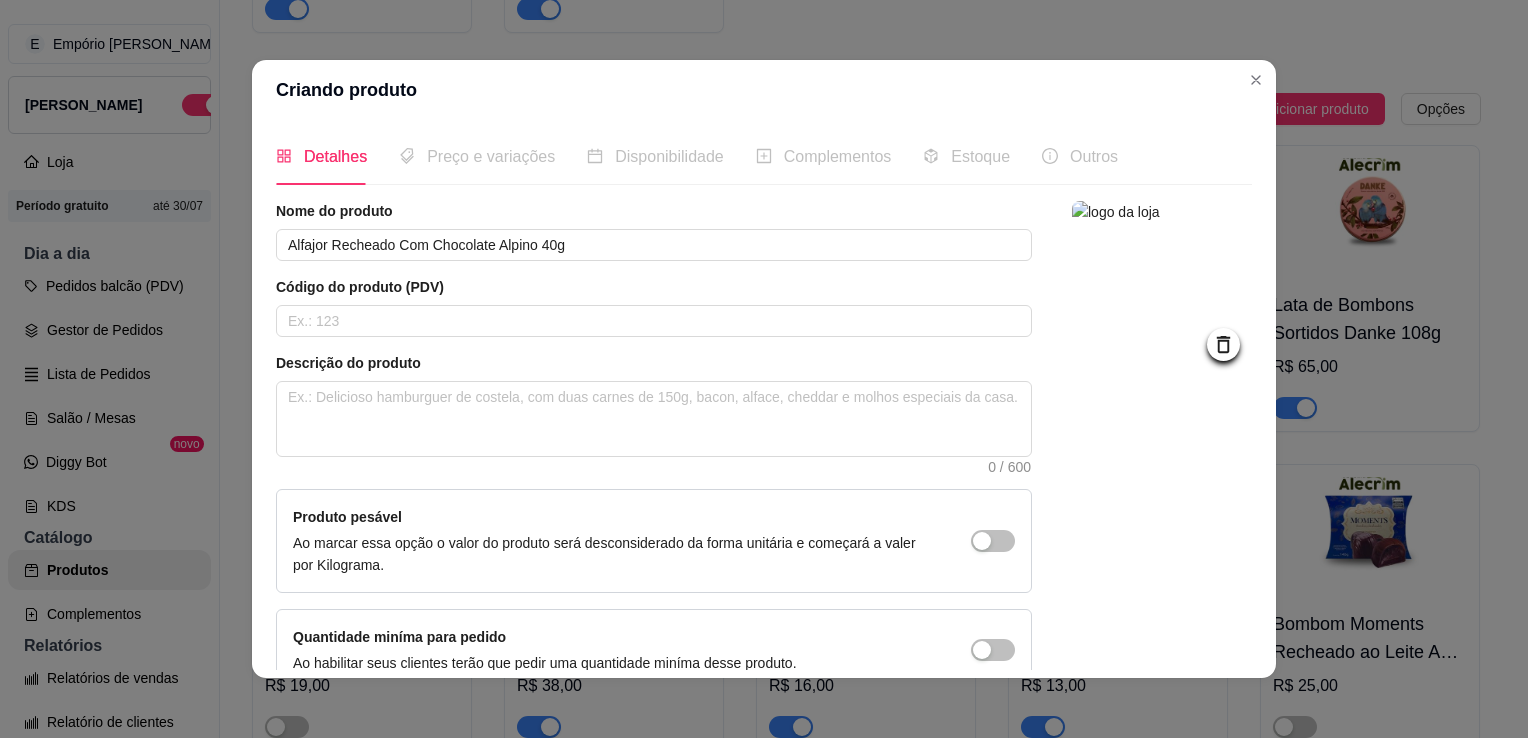 click on "Preço e variações" at bounding box center [491, 156] 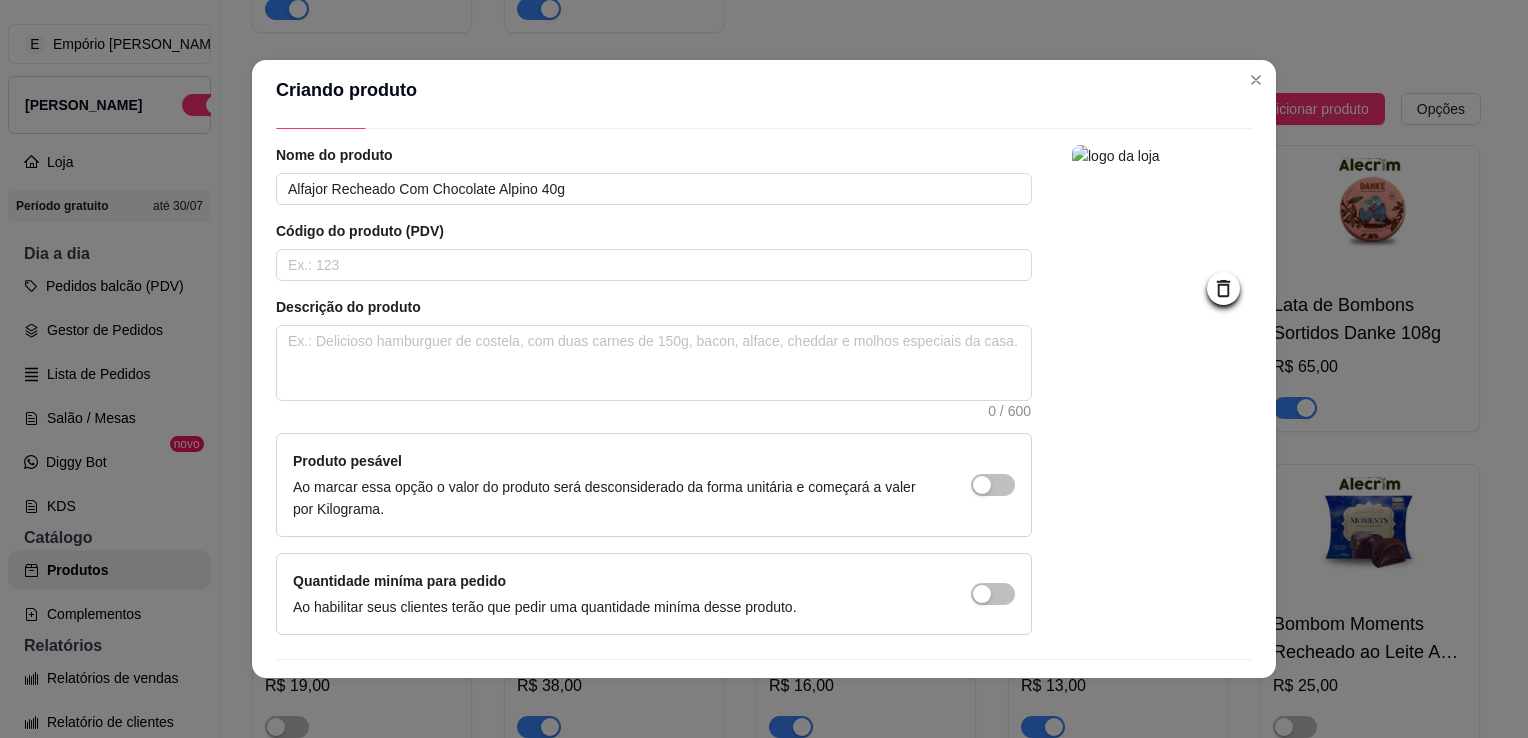 scroll, scrollTop: 107, scrollLeft: 0, axis: vertical 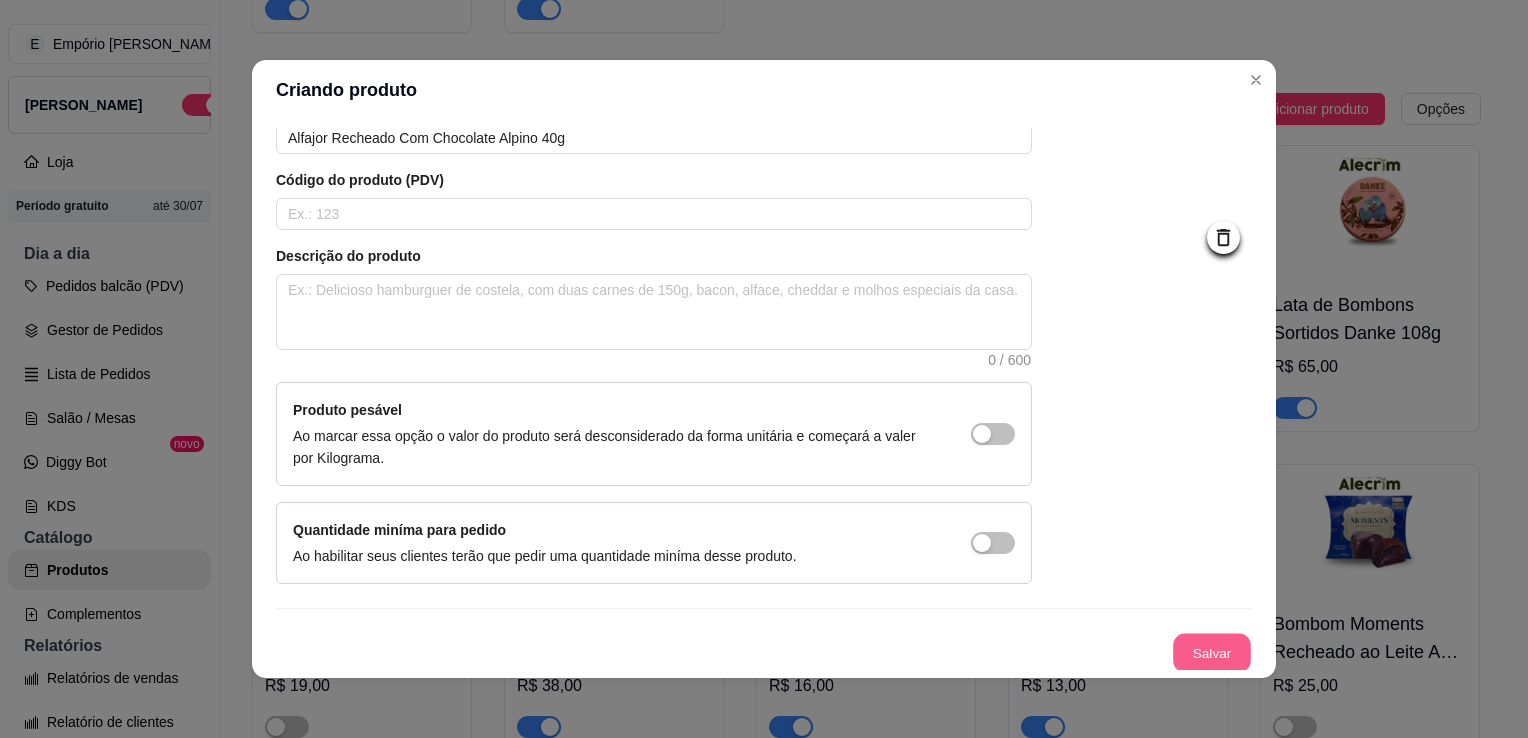 click on "Salvar" at bounding box center [1212, 653] 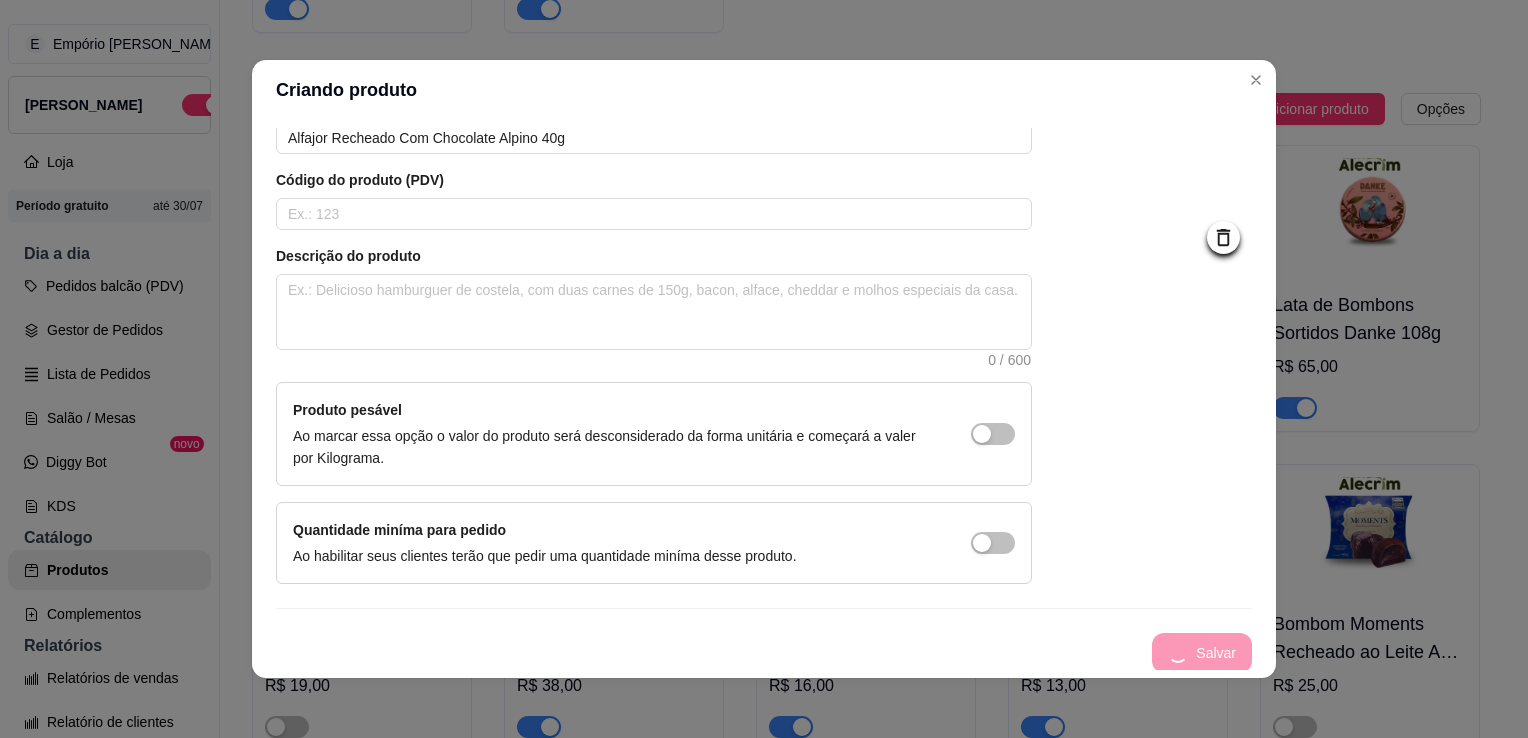 type 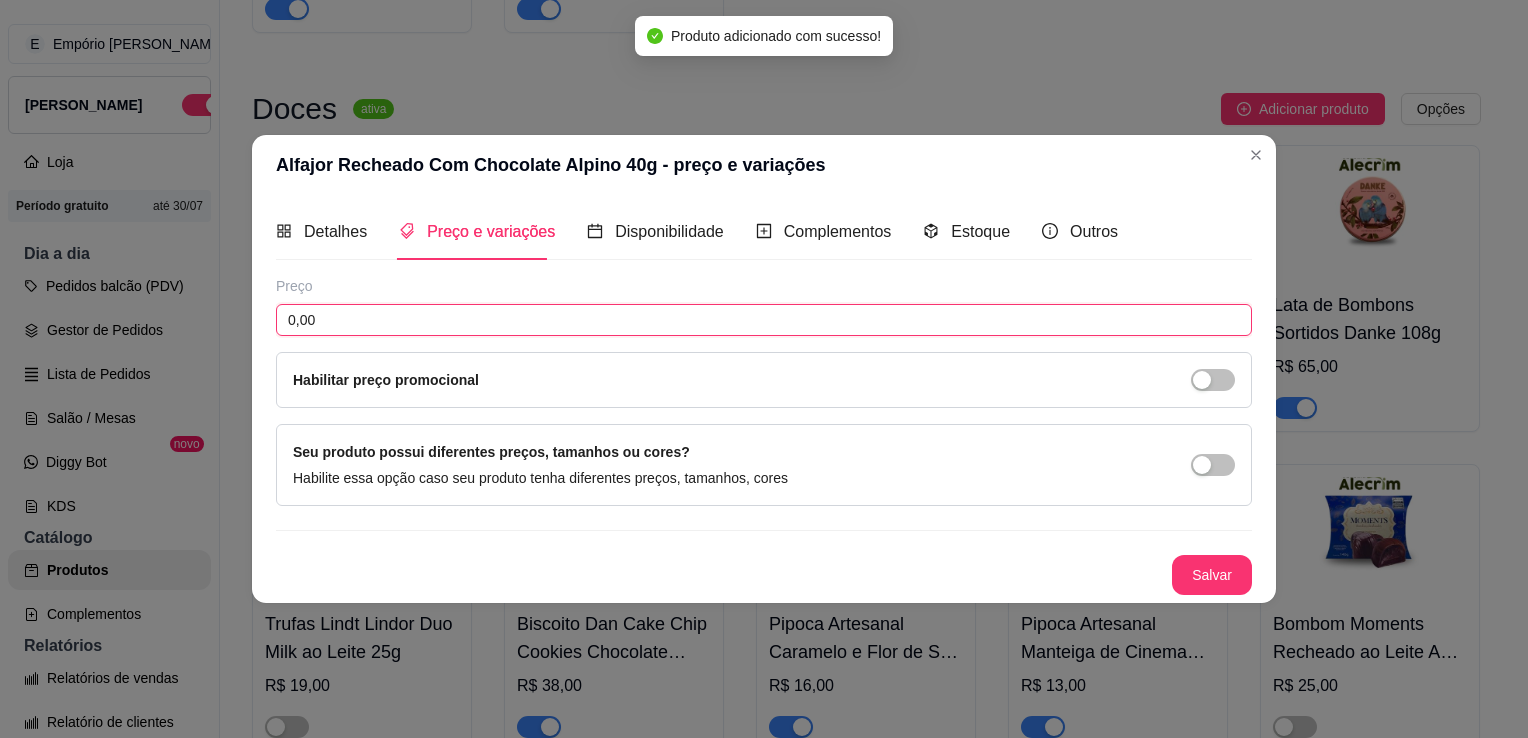 drag, startPoint x: 454, startPoint y: 323, endPoint x: 0, endPoint y: 266, distance: 457.5642 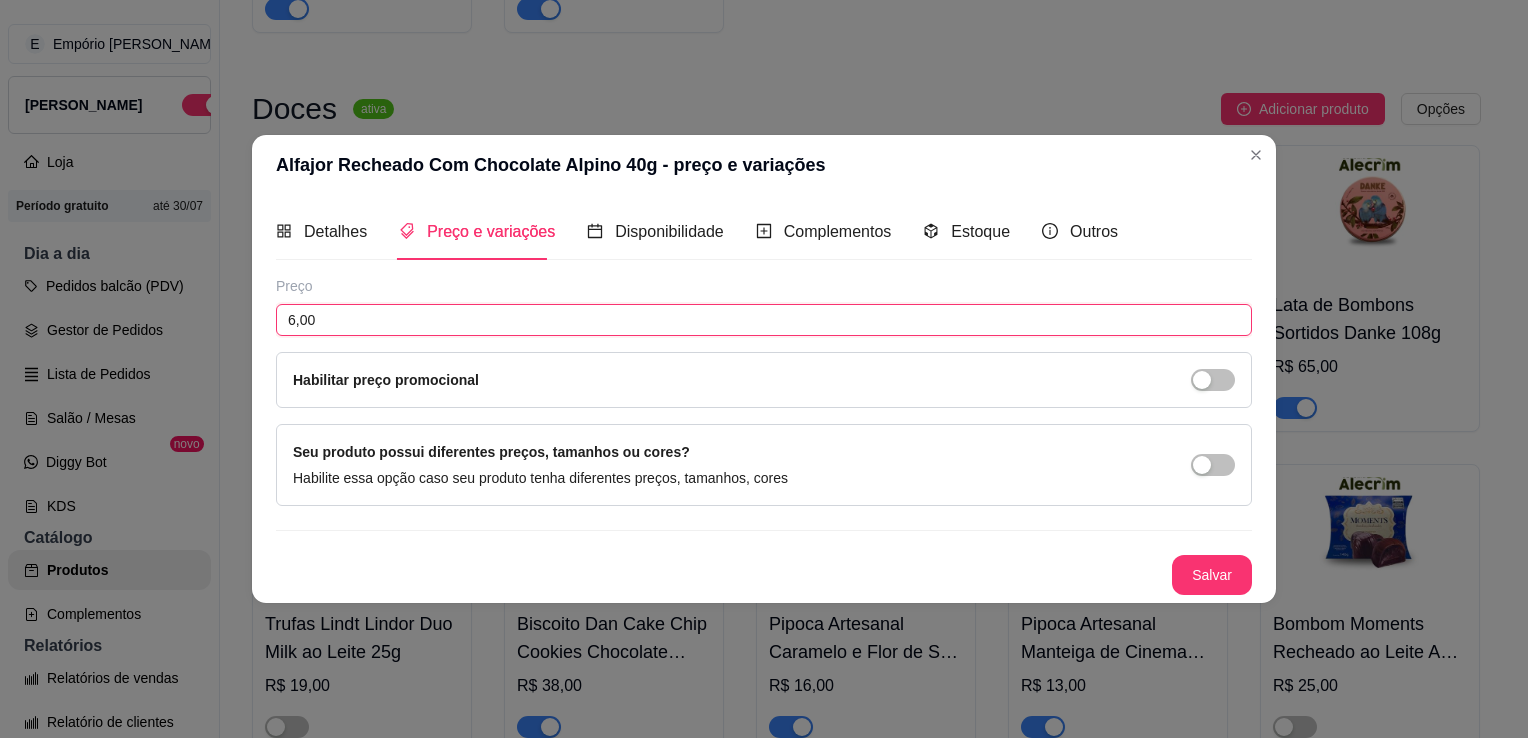 type on "6,00" 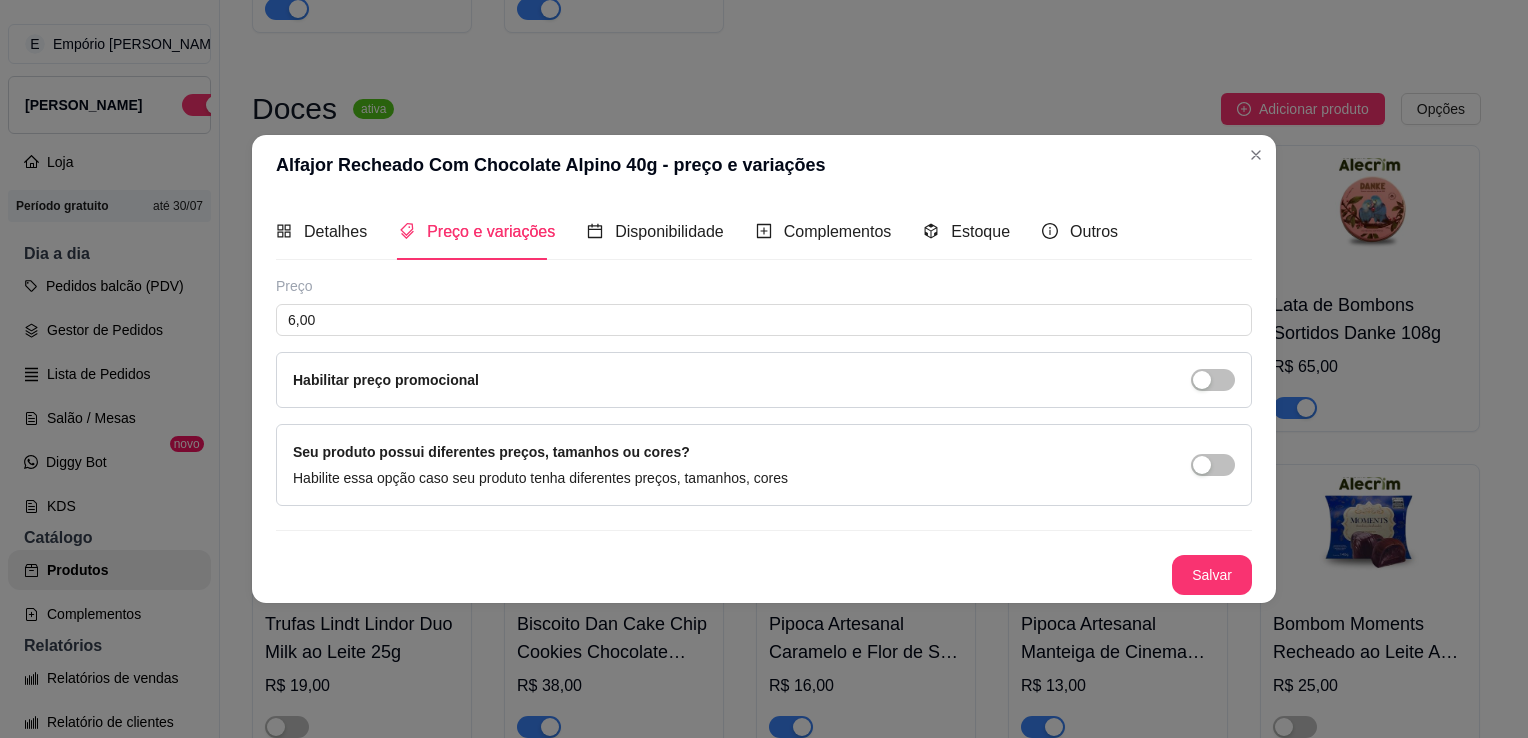 click on "Salvar" at bounding box center (1212, 575) 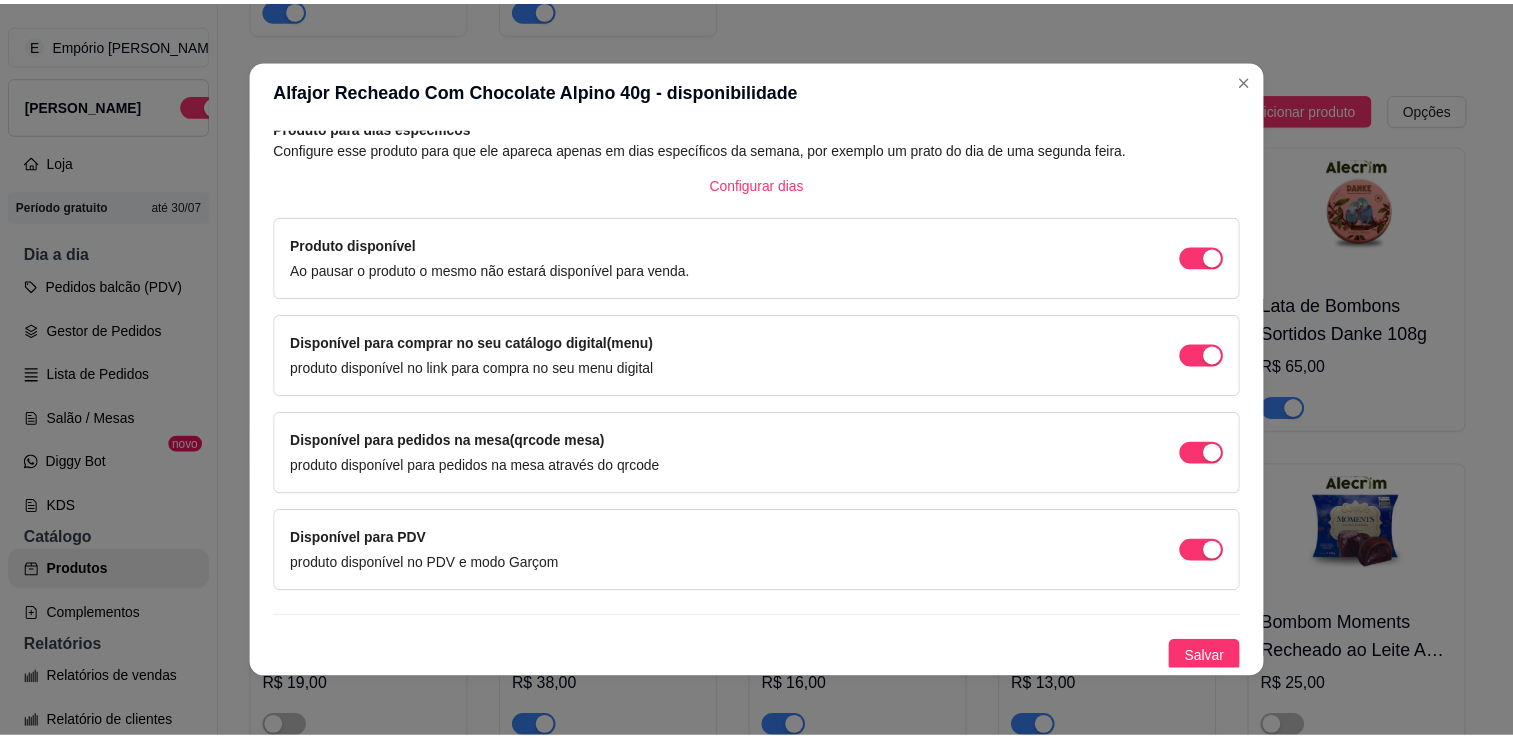 scroll, scrollTop: 0, scrollLeft: 0, axis: both 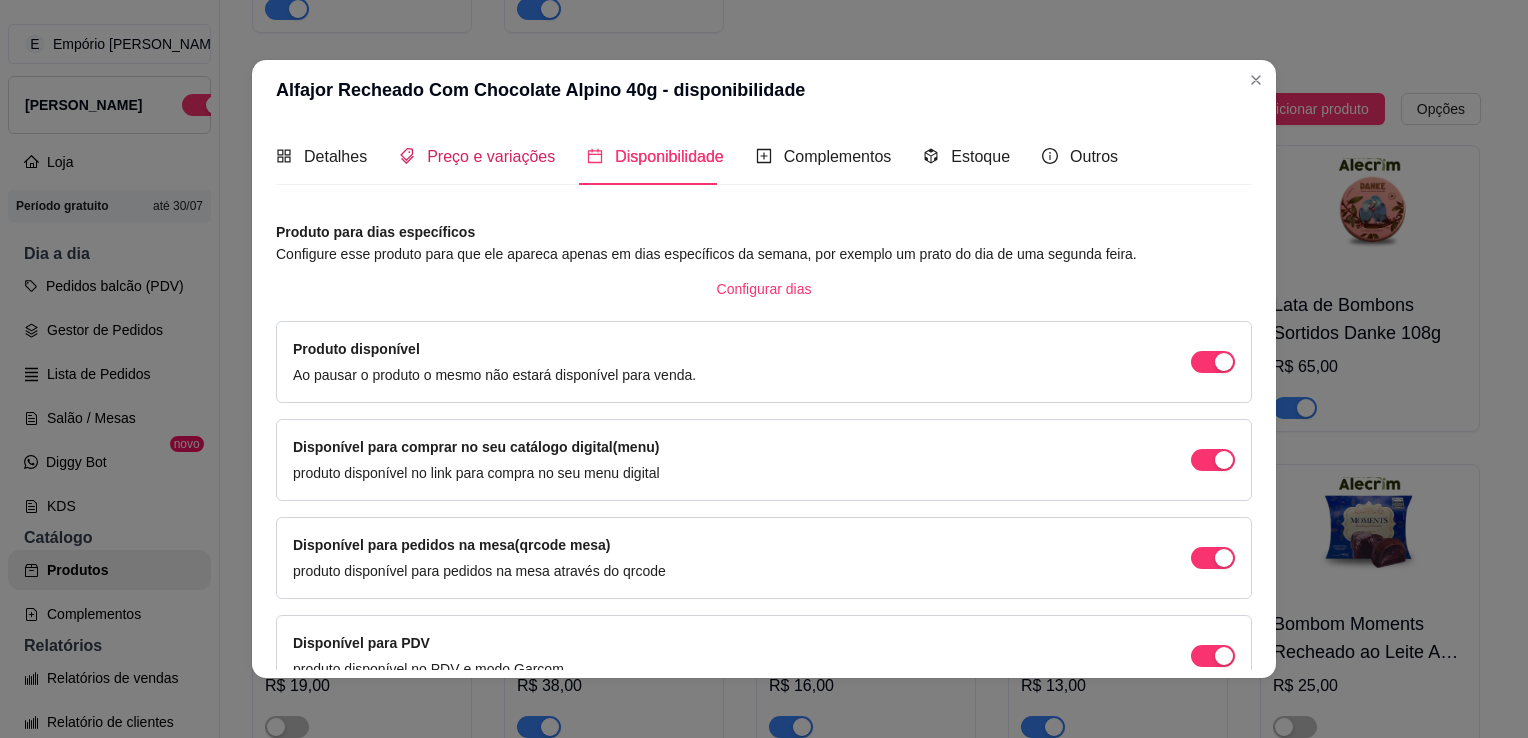 click on "Preço e variações" at bounding box center [477, 156] 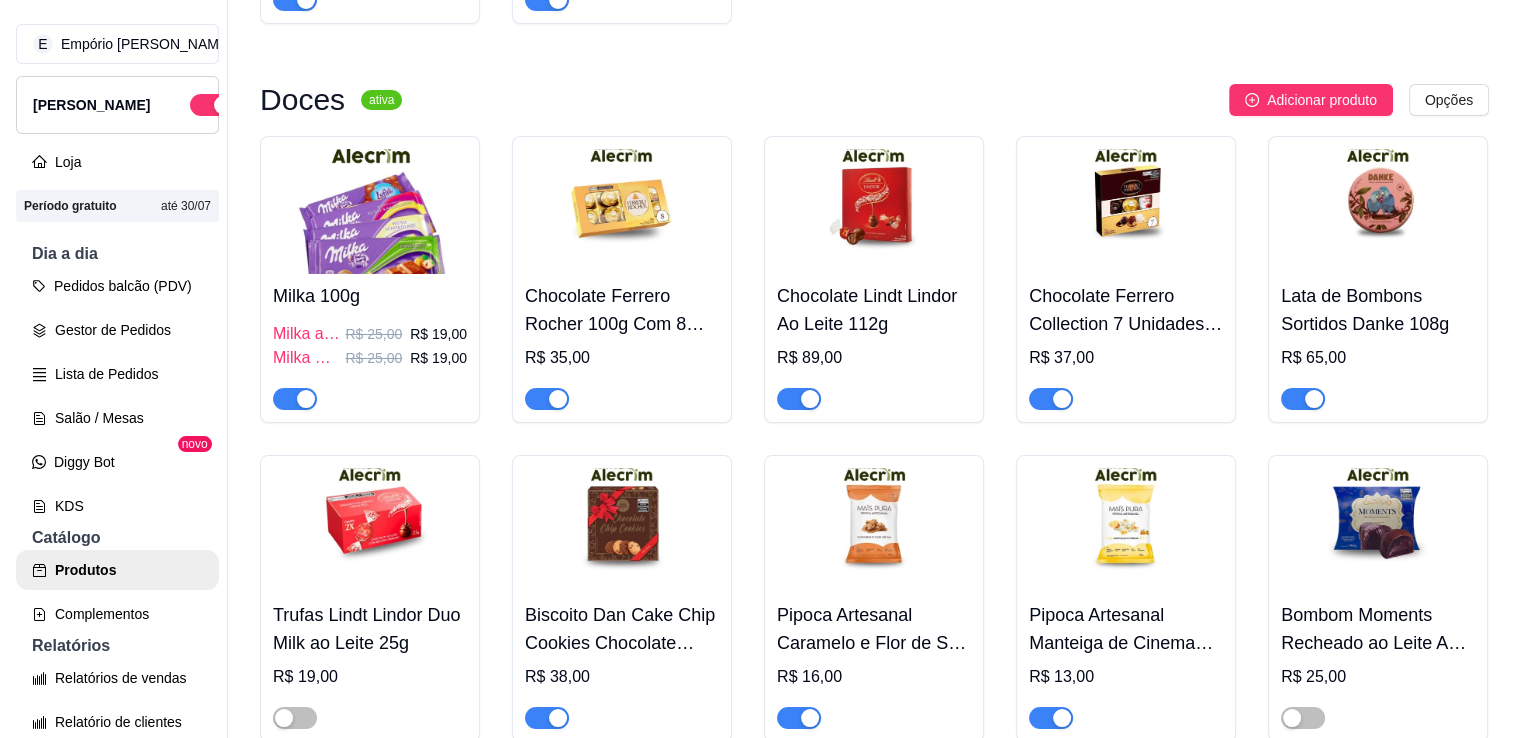 scroll, scrollTop: 3800, scrollLeft: 0, axis: vertical 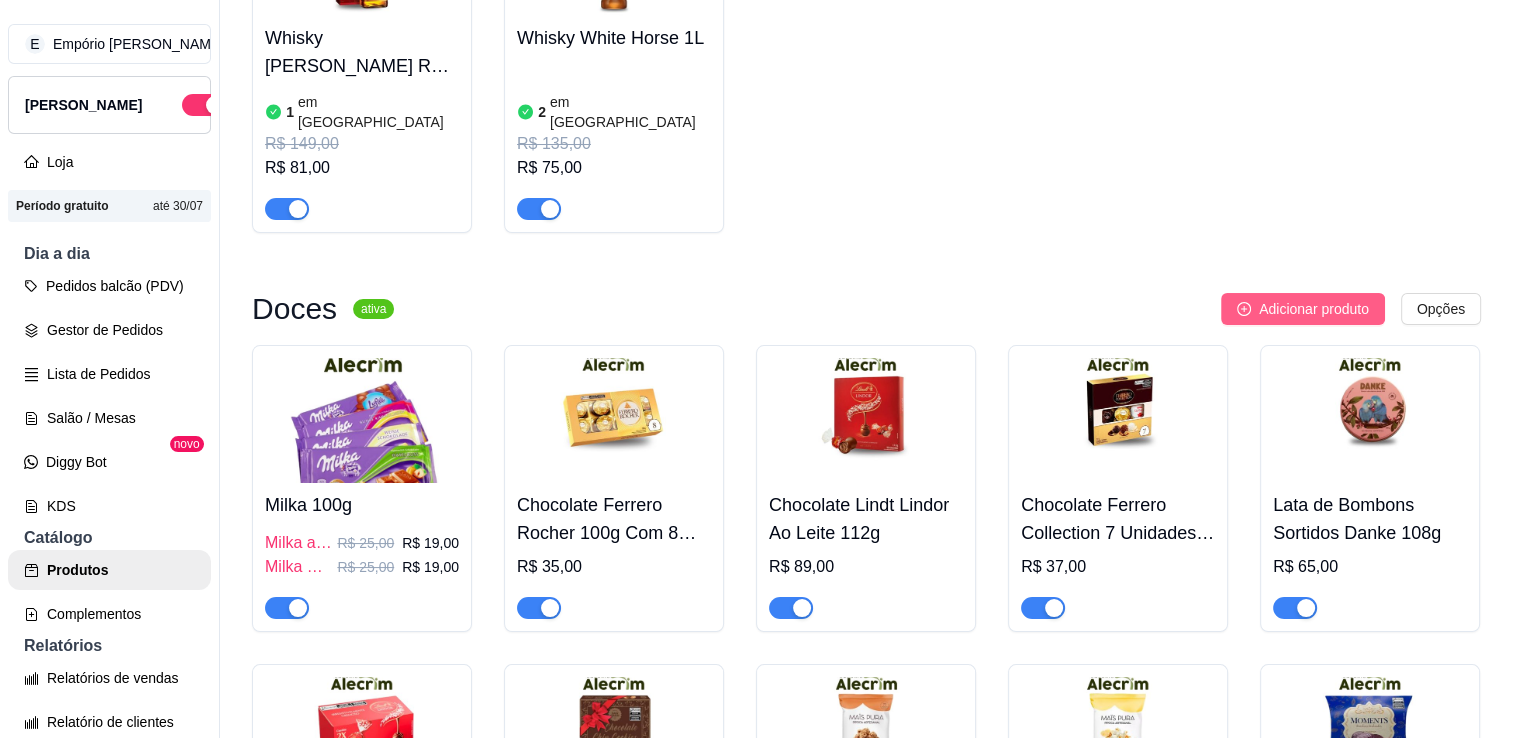 click on "Adicionar produto" at bounding box center [1314, 309] 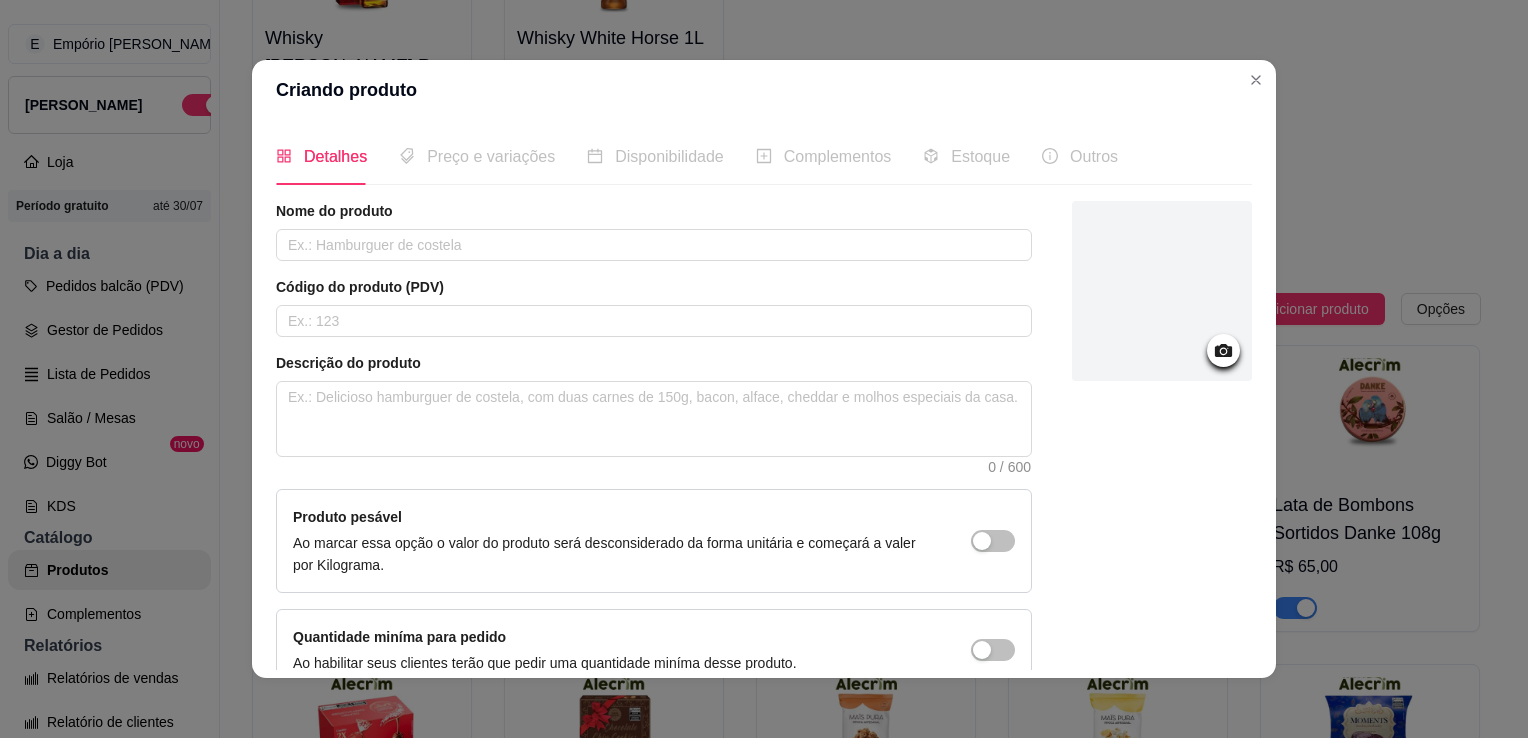 click at bounding box center (1162, 291) 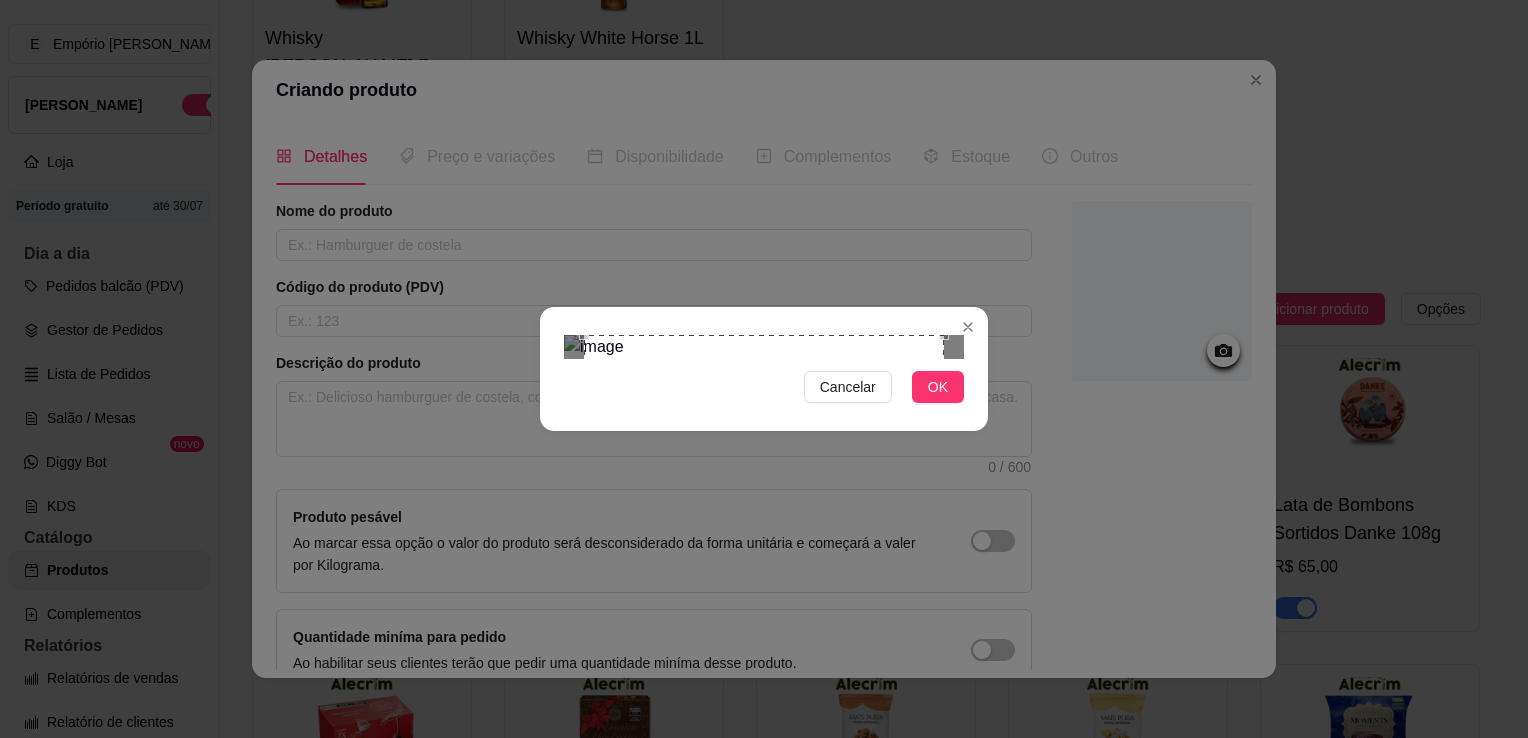 click at bounding box center [764, 515] 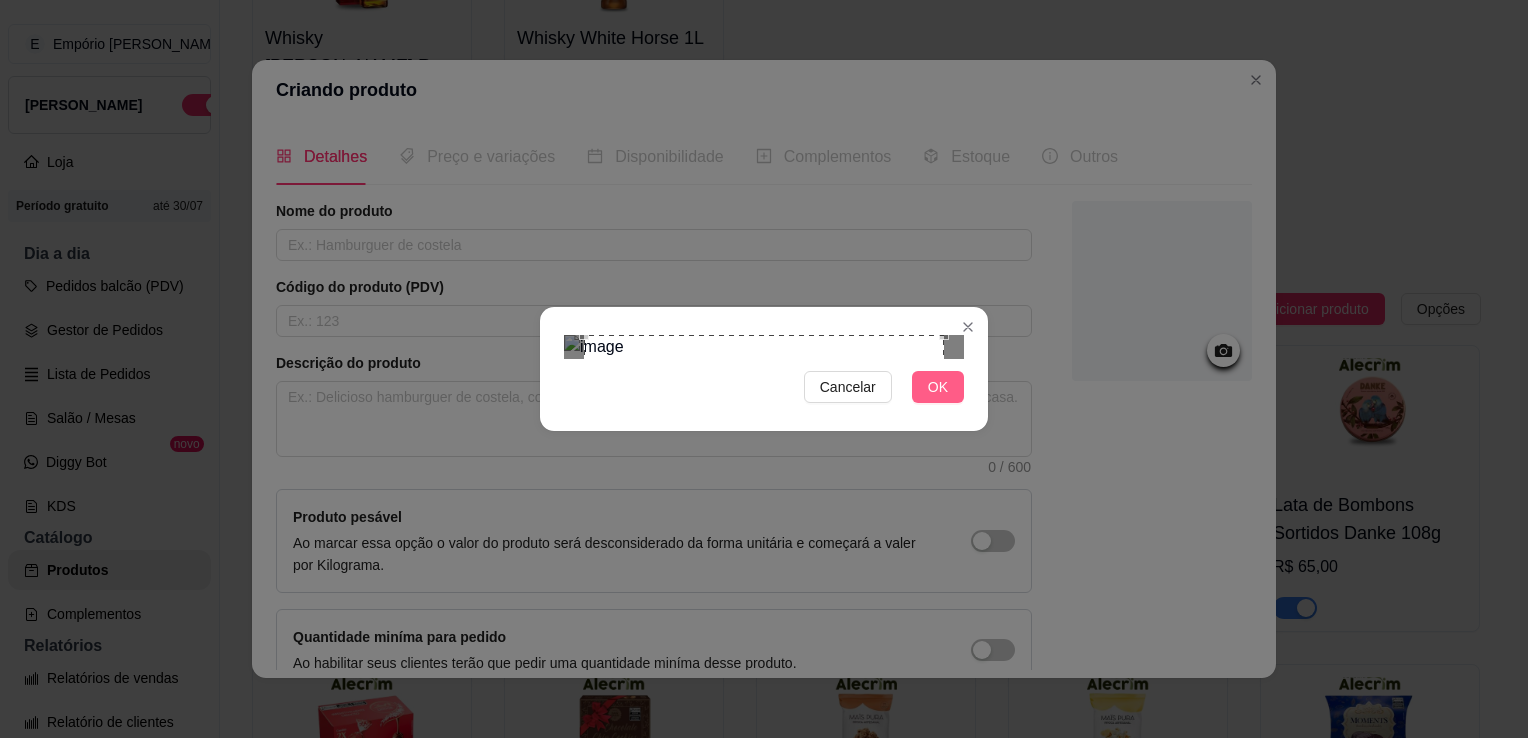 click on "OK" at bounding box center (938, 387) 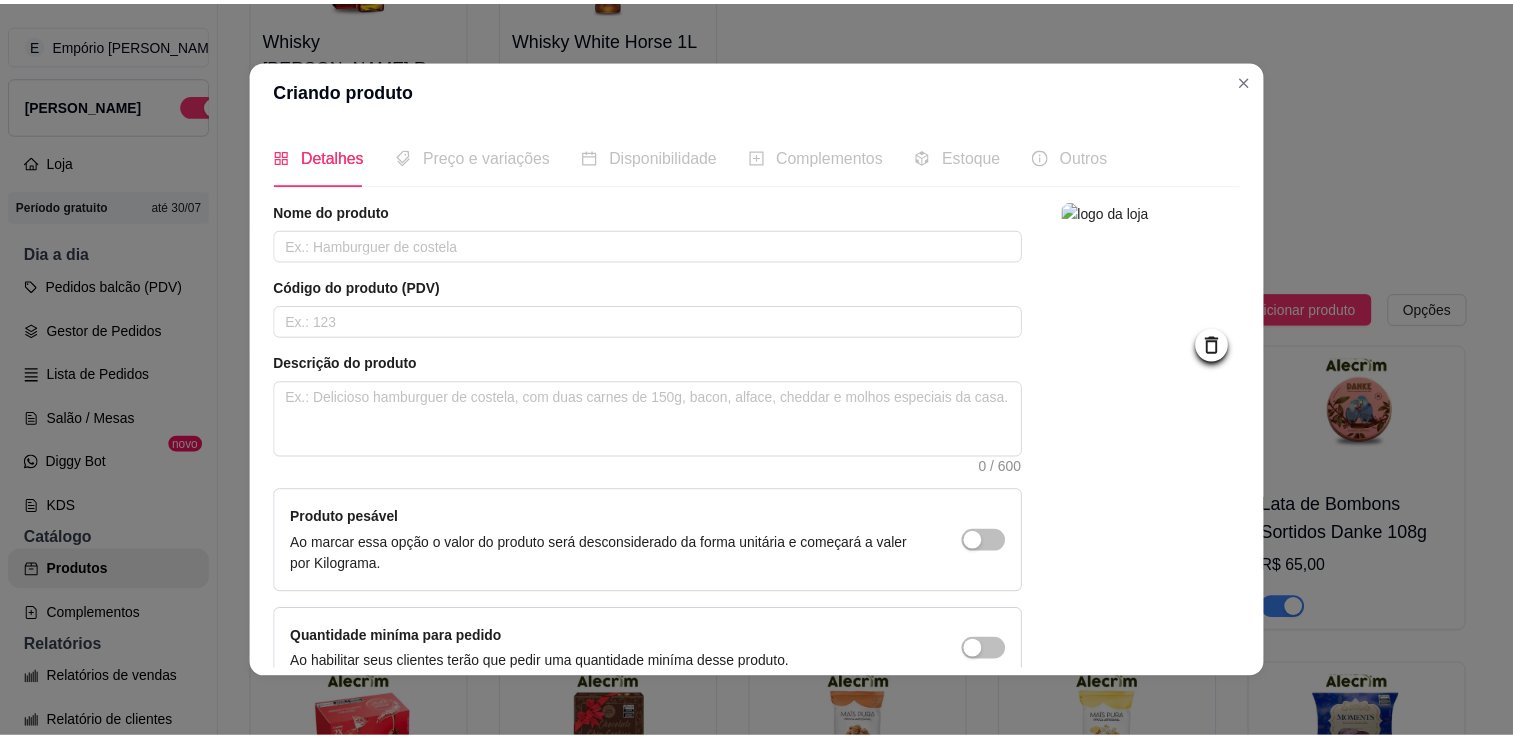 scroll, scrollTop: 107, scrollLeft: 0, axis: vertical 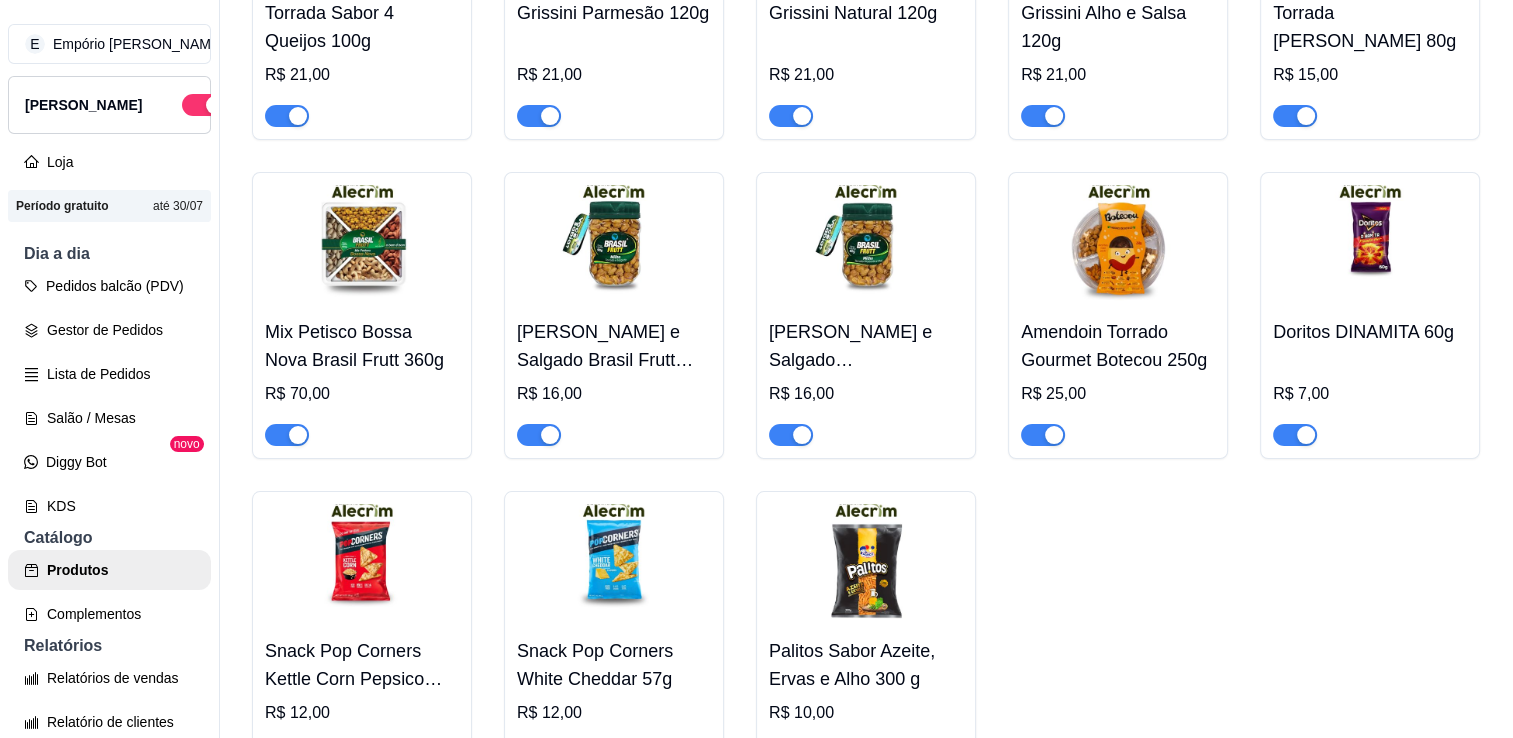 click on "Alfajor Recheado Com Chocolate Alpino 40g" at bounding box center (1370, -1010) 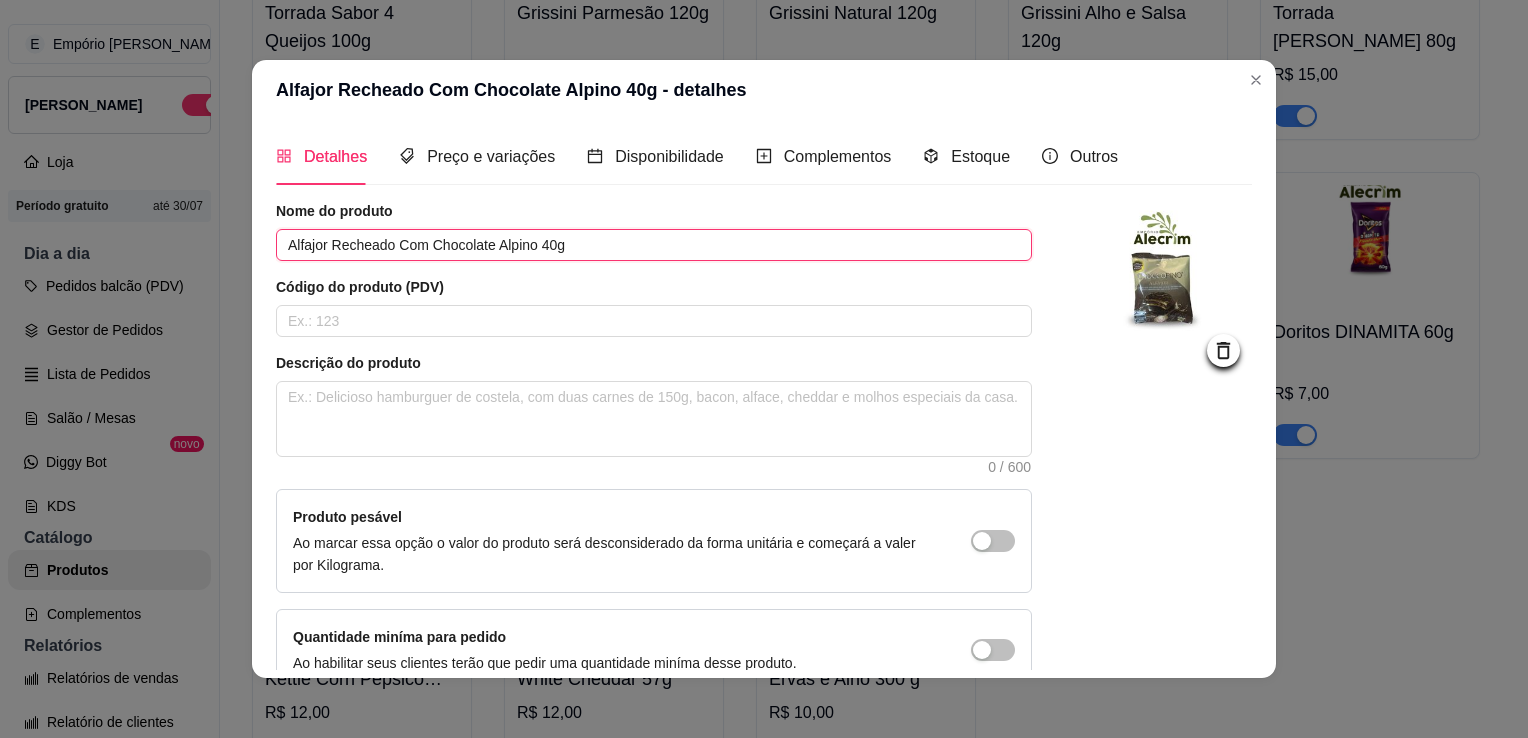 drag, startPoint x: 598, startPoint y: 246, endPoint x: 273, endPoint y: 218, distance: 326.20392 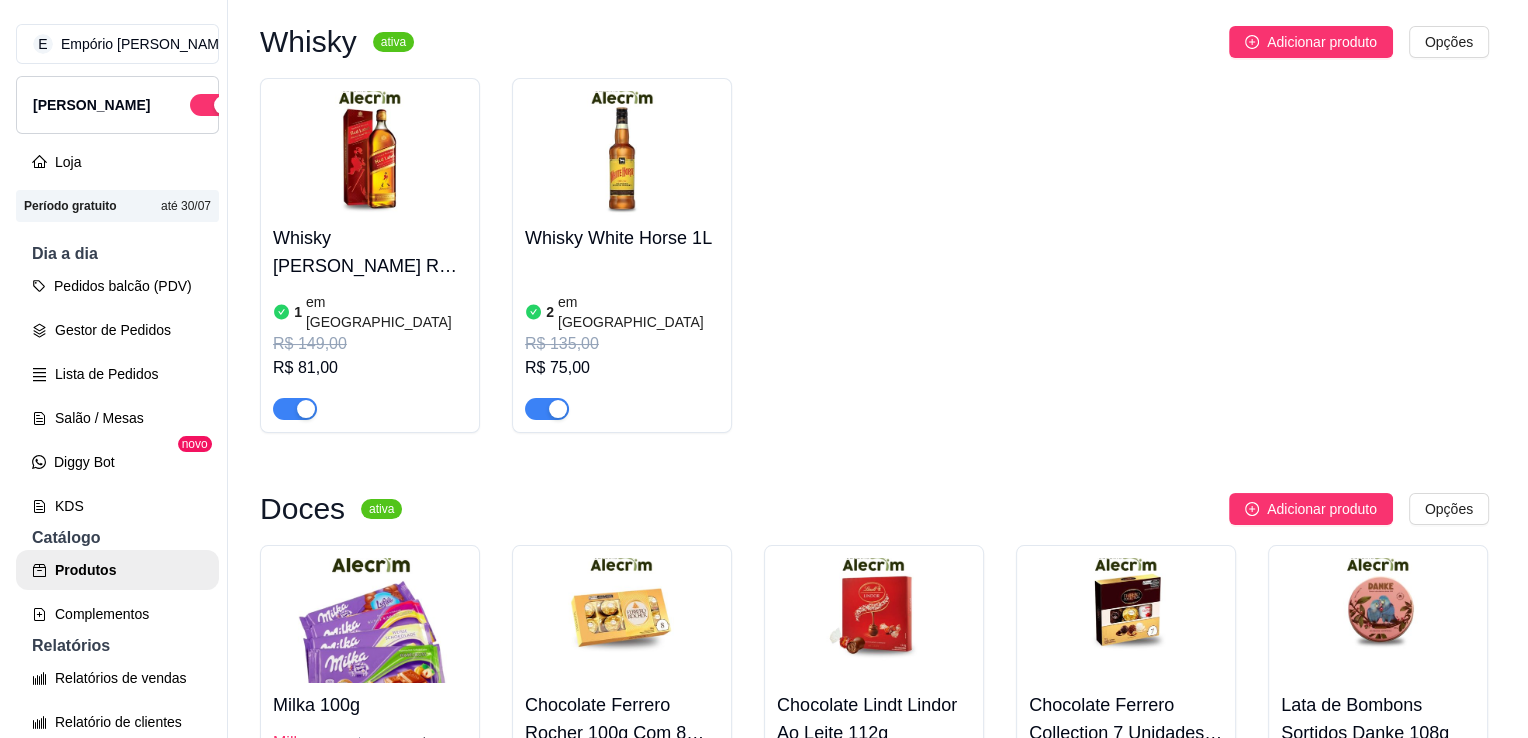 scroll, scrollTop: 4000, scrollLeft: 0, axis: vertical 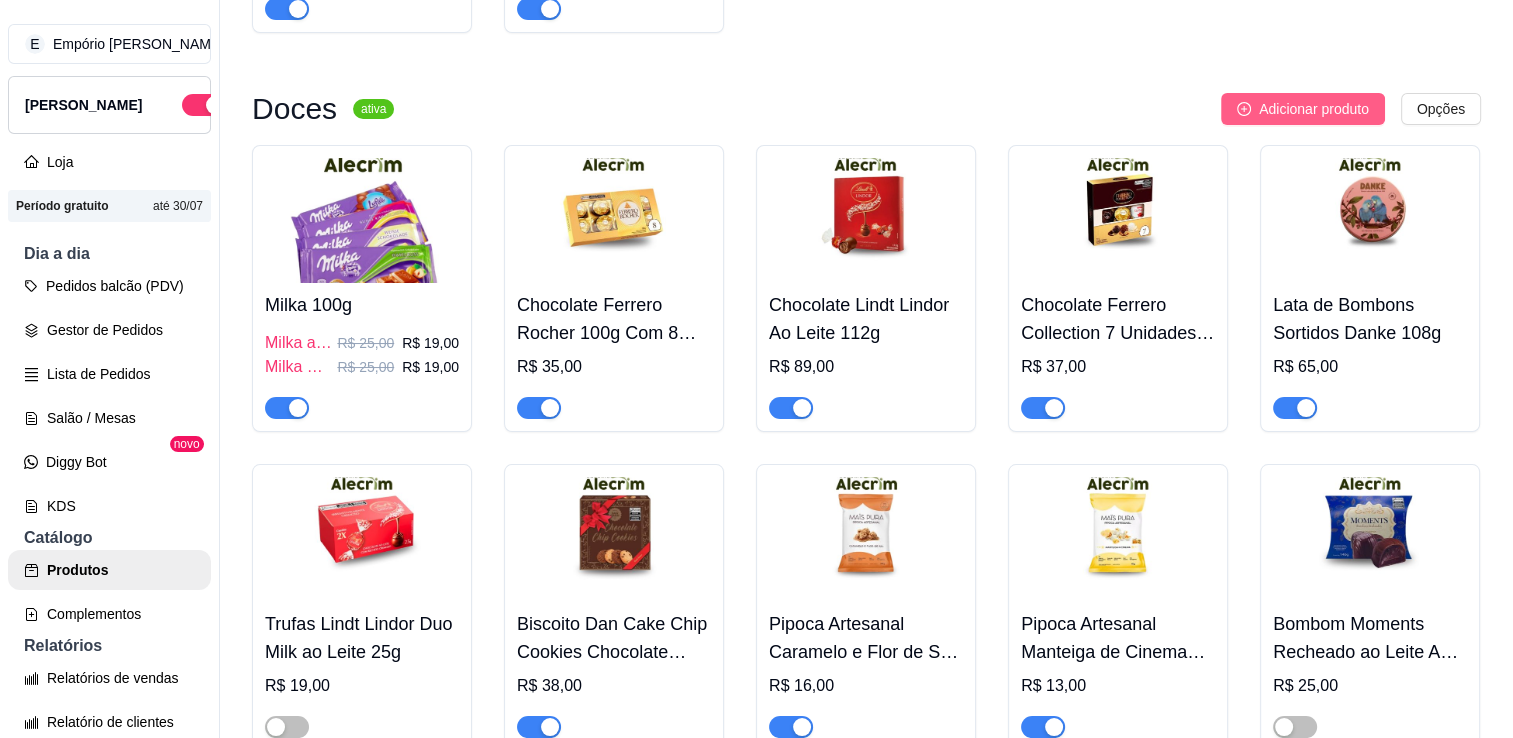 click on "Adicionar produto" at bounding box center (1314, 109) 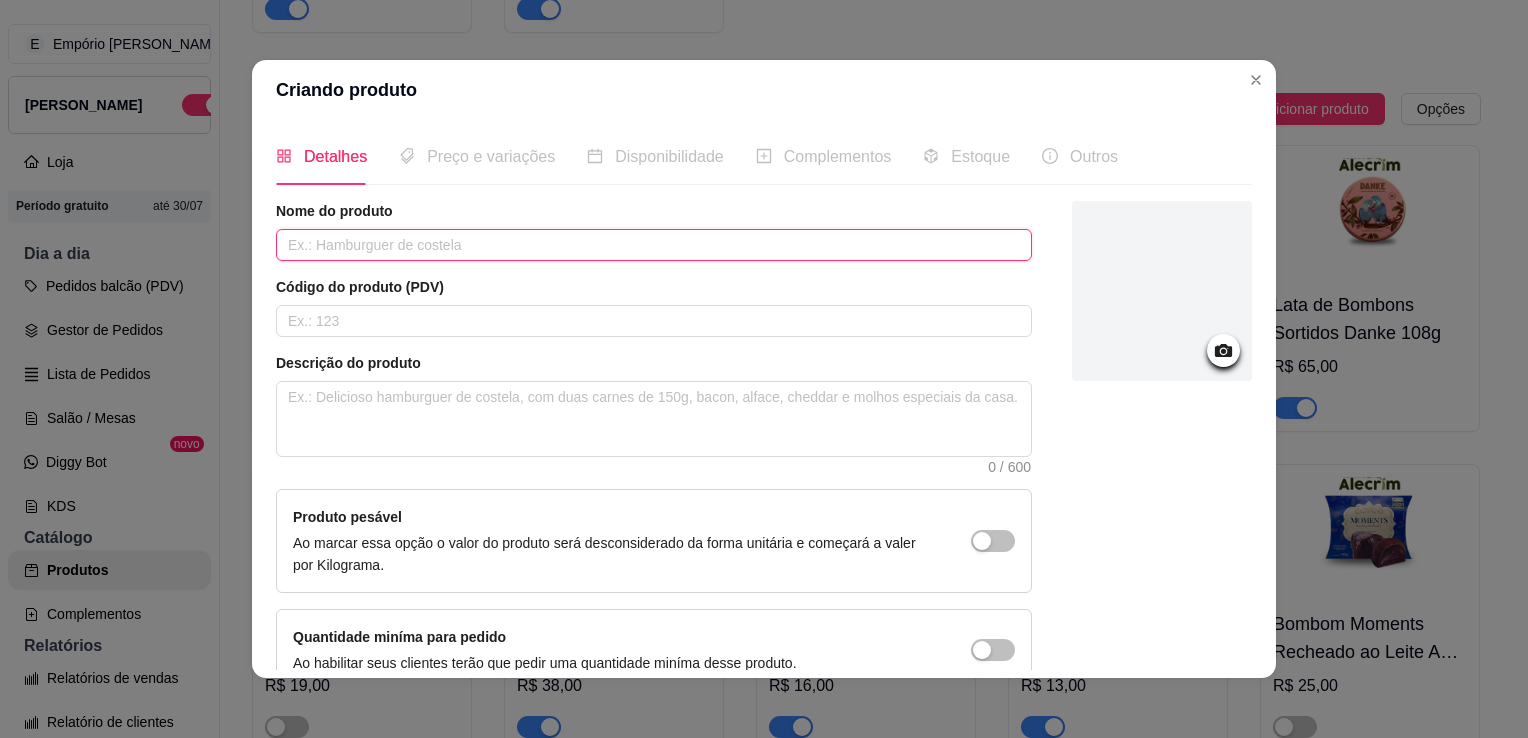 click at bounding box center (654, 245) 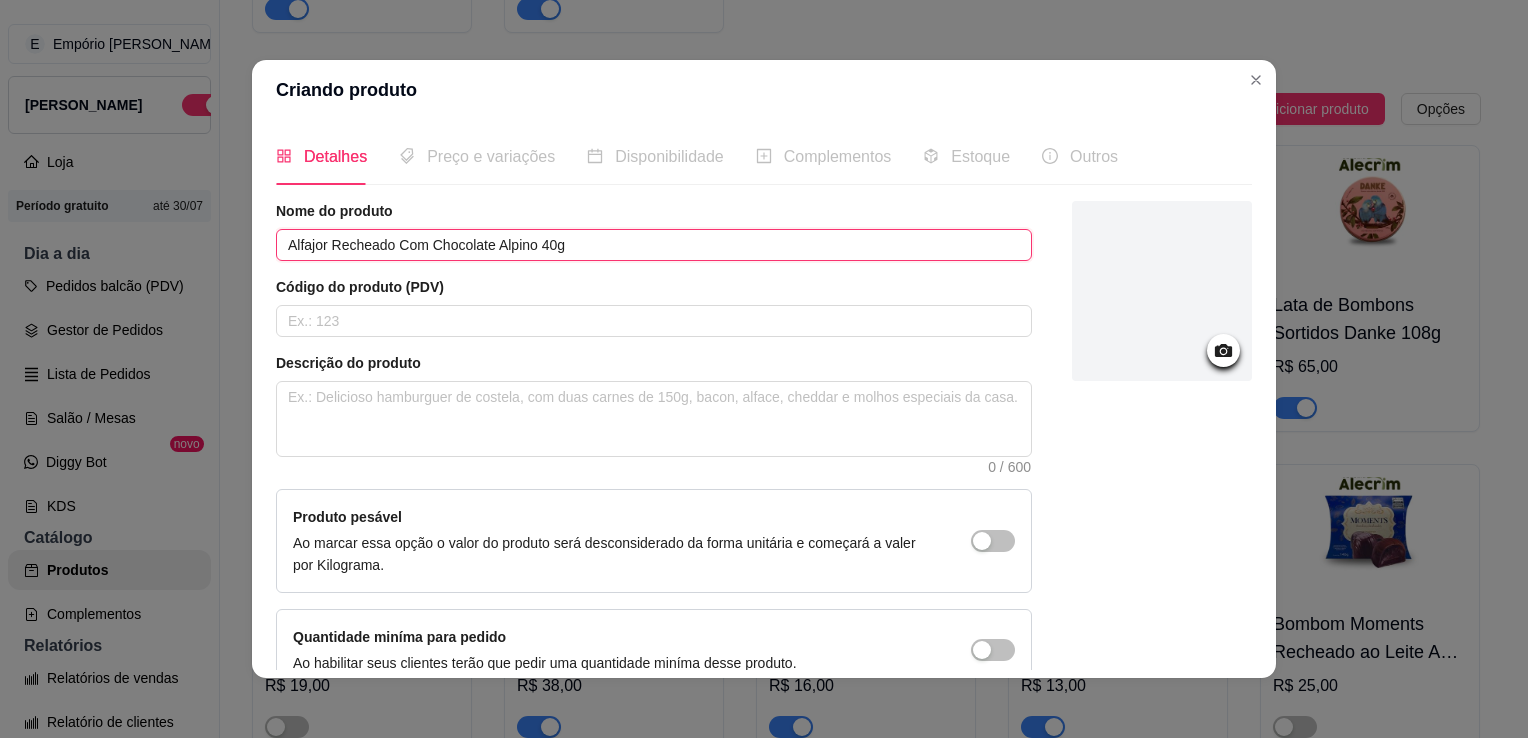drag, startPoint x: 523, startPoint y: 240, endPoint x: 472, endPoint y: 242, distance: 51.0392 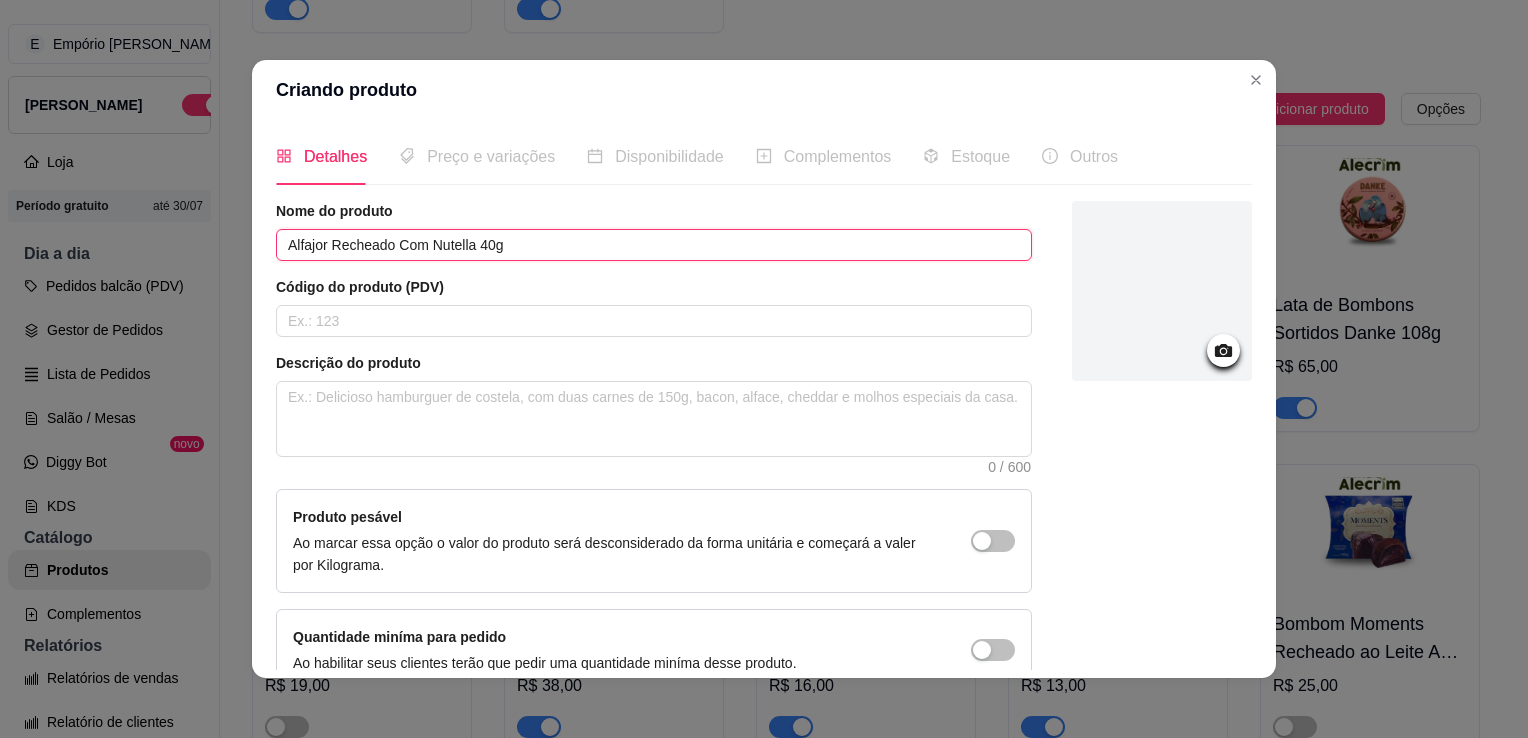 type on "Alfajor Recheado Com Nutella 40g" 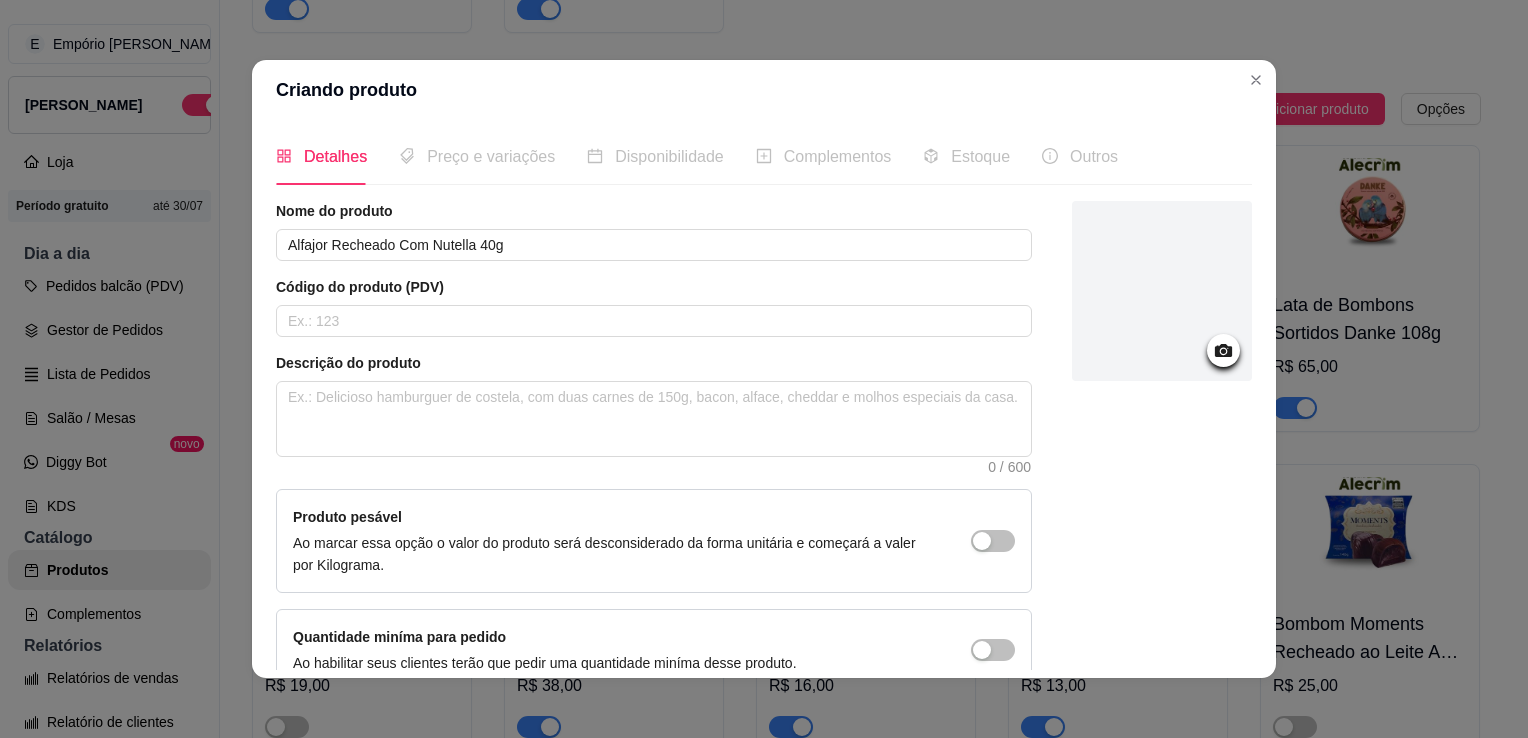 click at bounding box center [1162, 291] 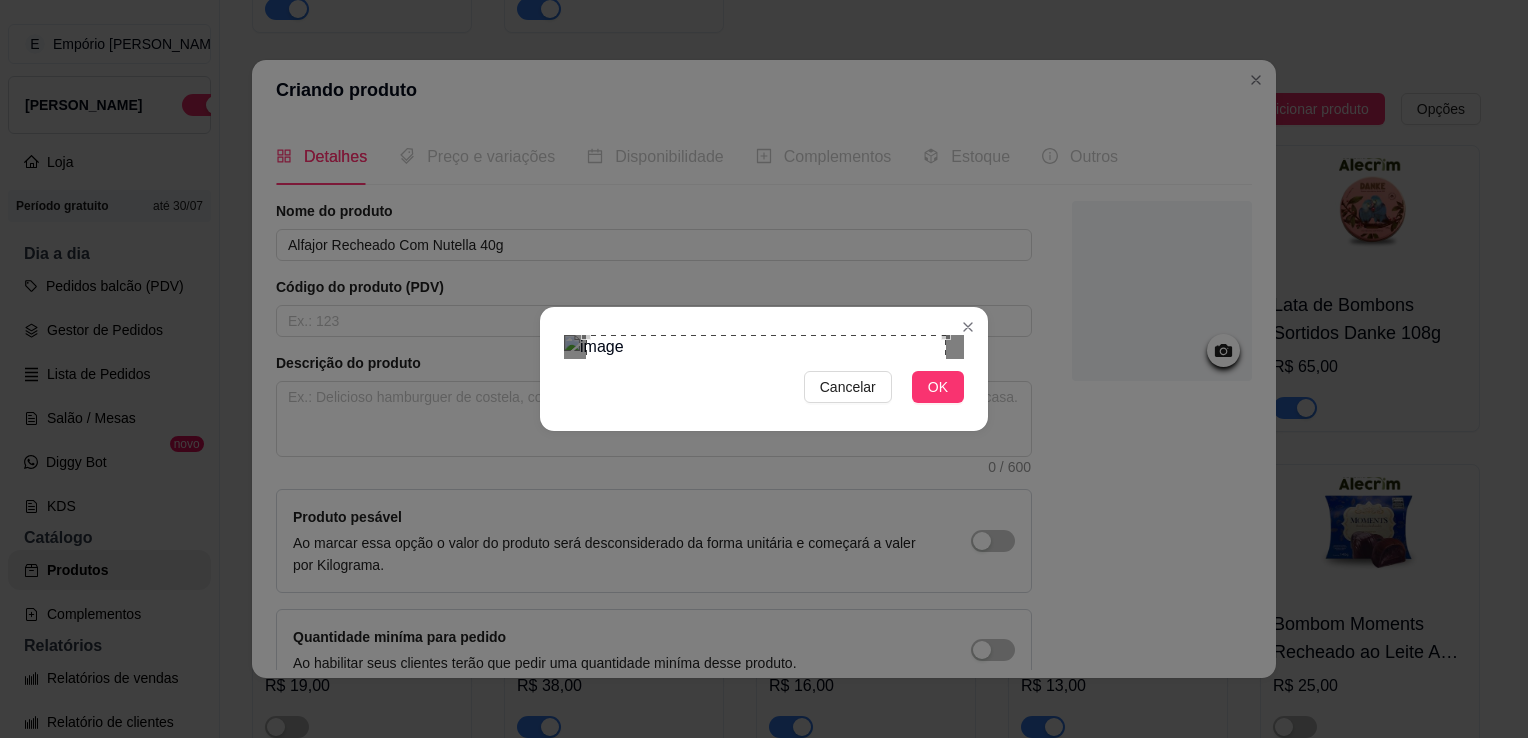 click at bounding box center (766, 515) 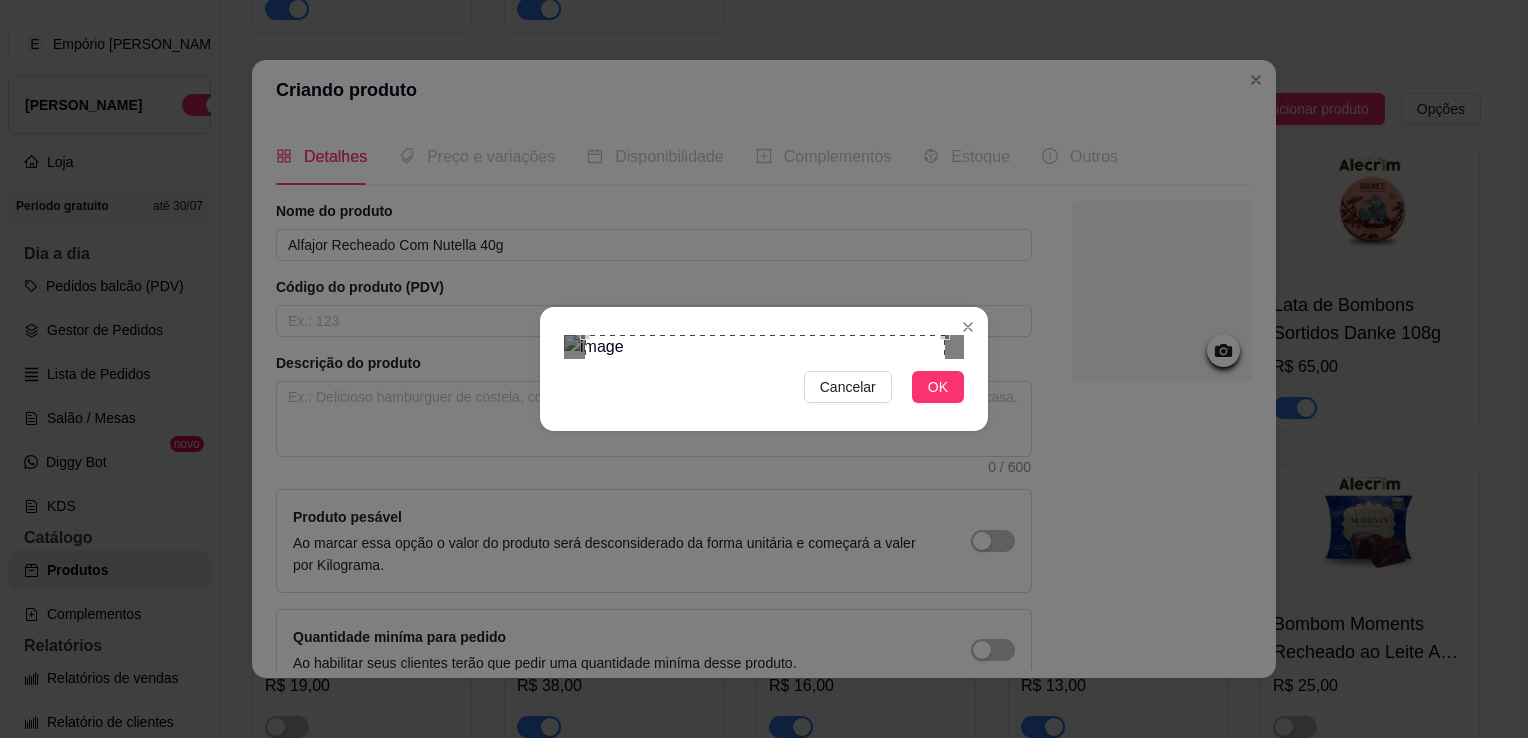 drag, startPoint x: 937, startPoint y: 573, endPoint x: 1218, endPoint y: 604, distance: 282.7048 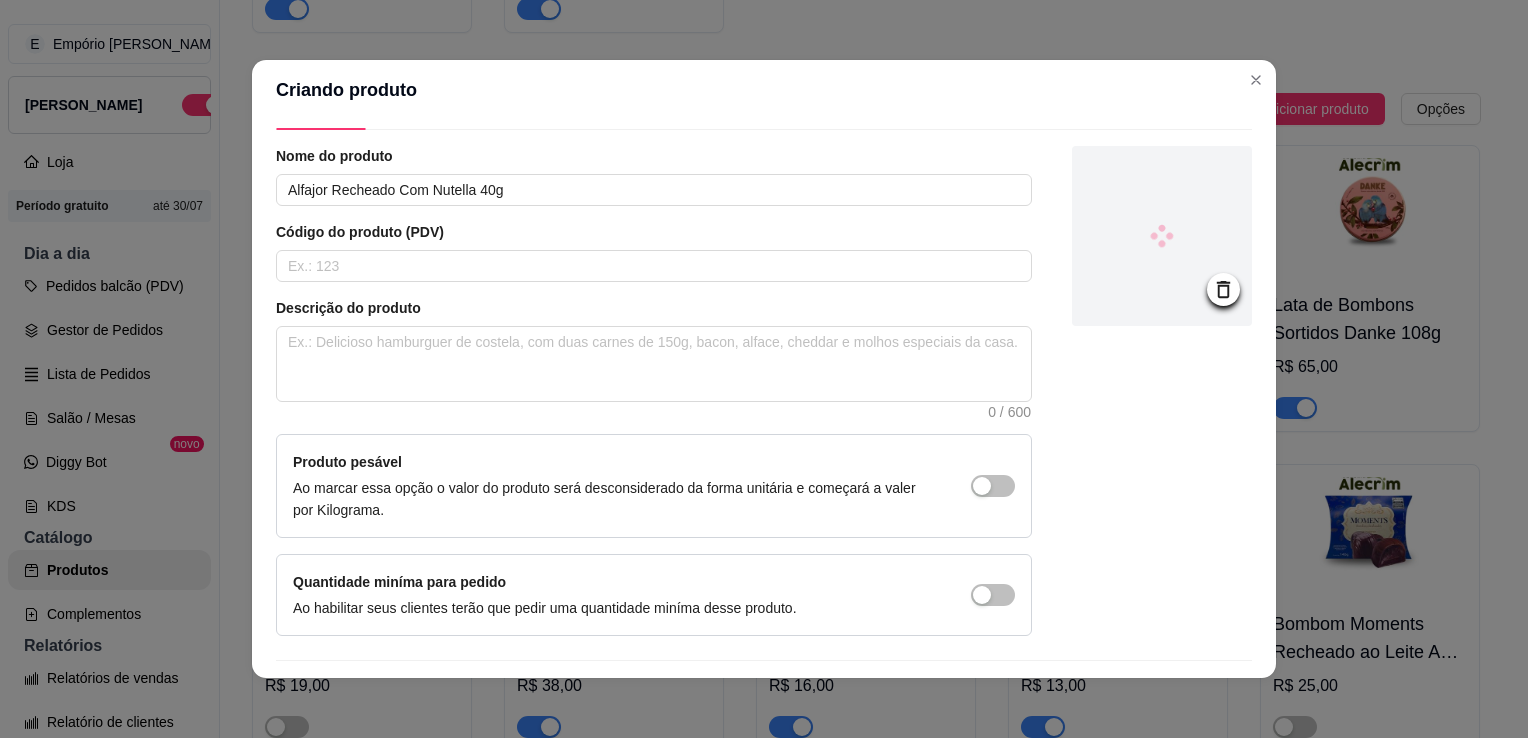 scroll, scrollTop: 107, scrollLeft: 0, axis: vertical 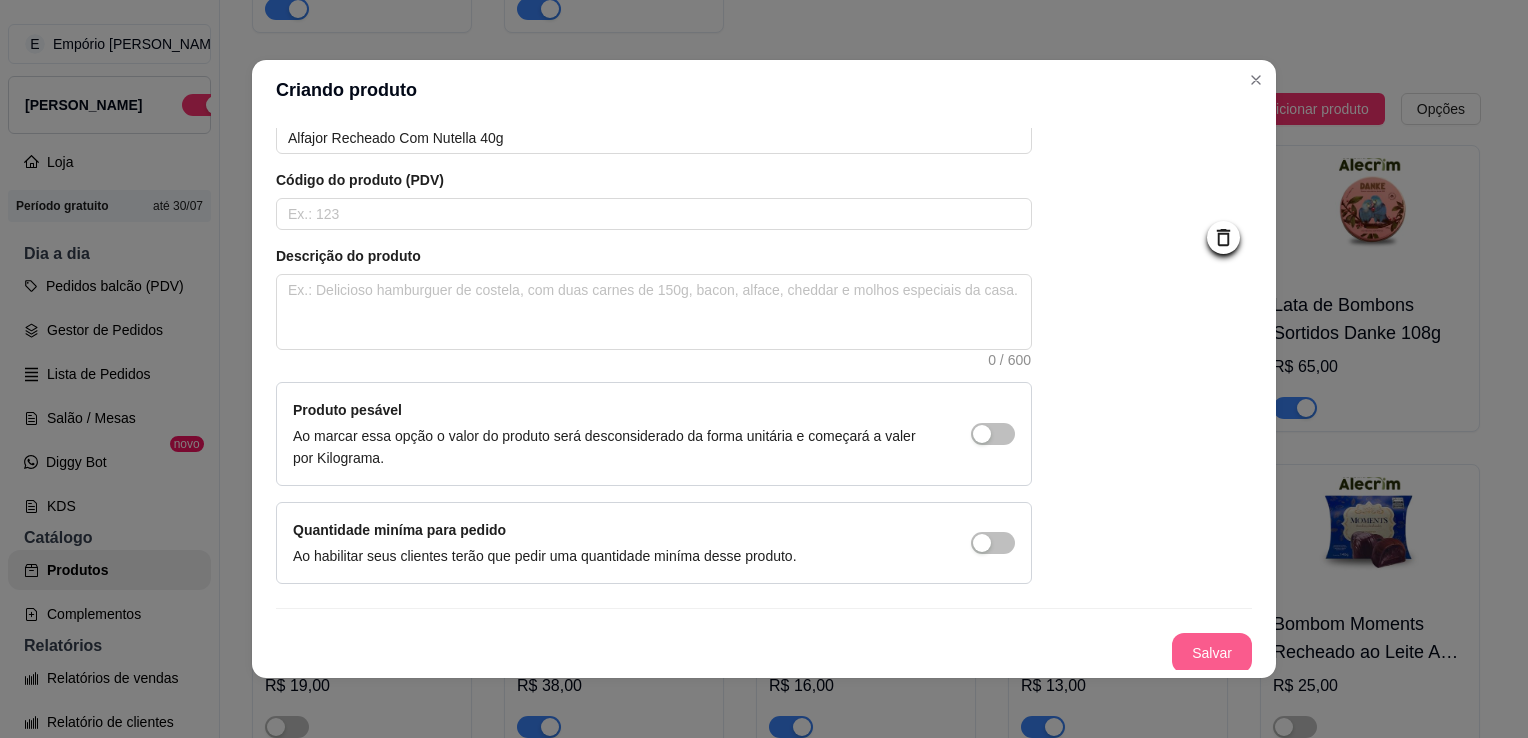click on "Salvar" at bounding box center (1212, 653) 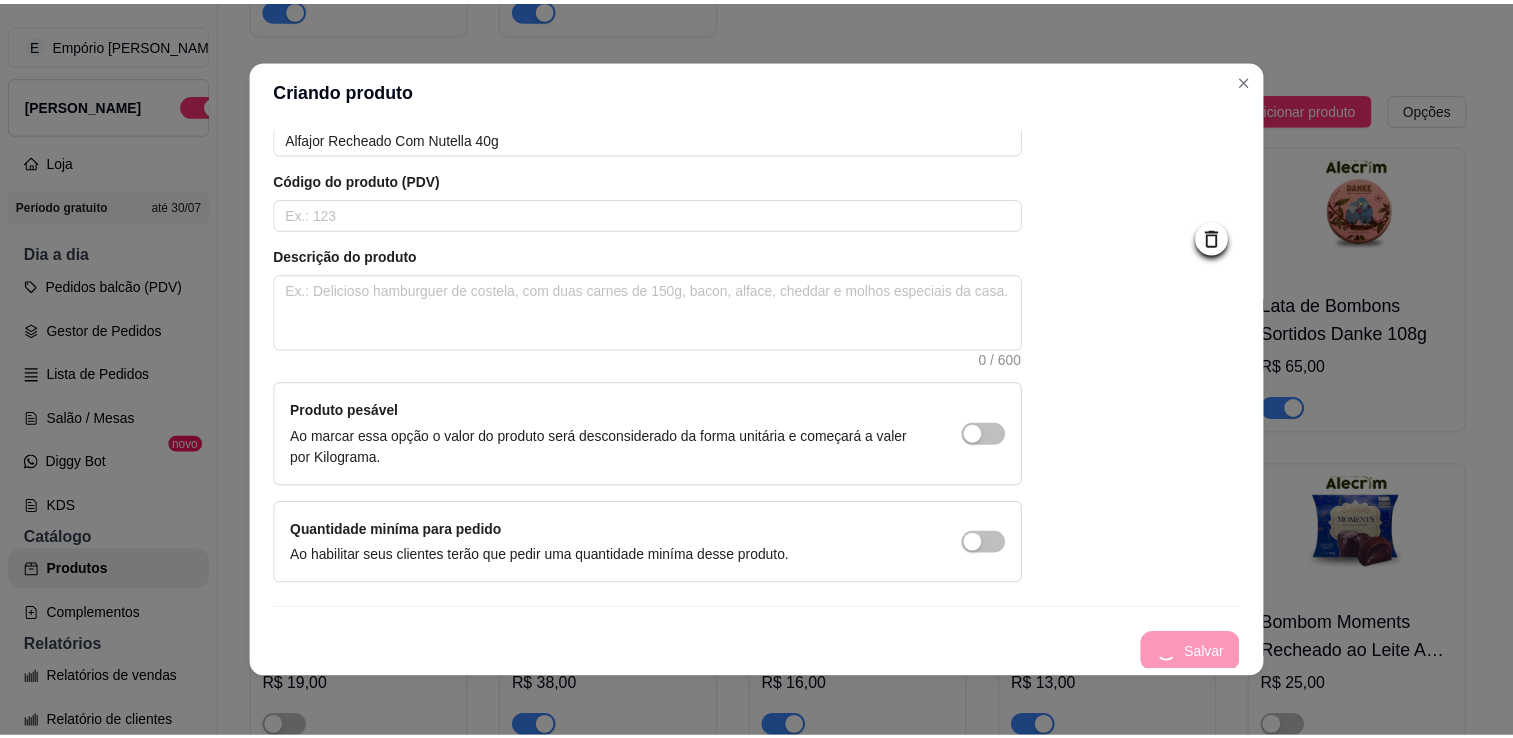 scroll, scrollTop: 0, scrollLeft: 0, axis: both 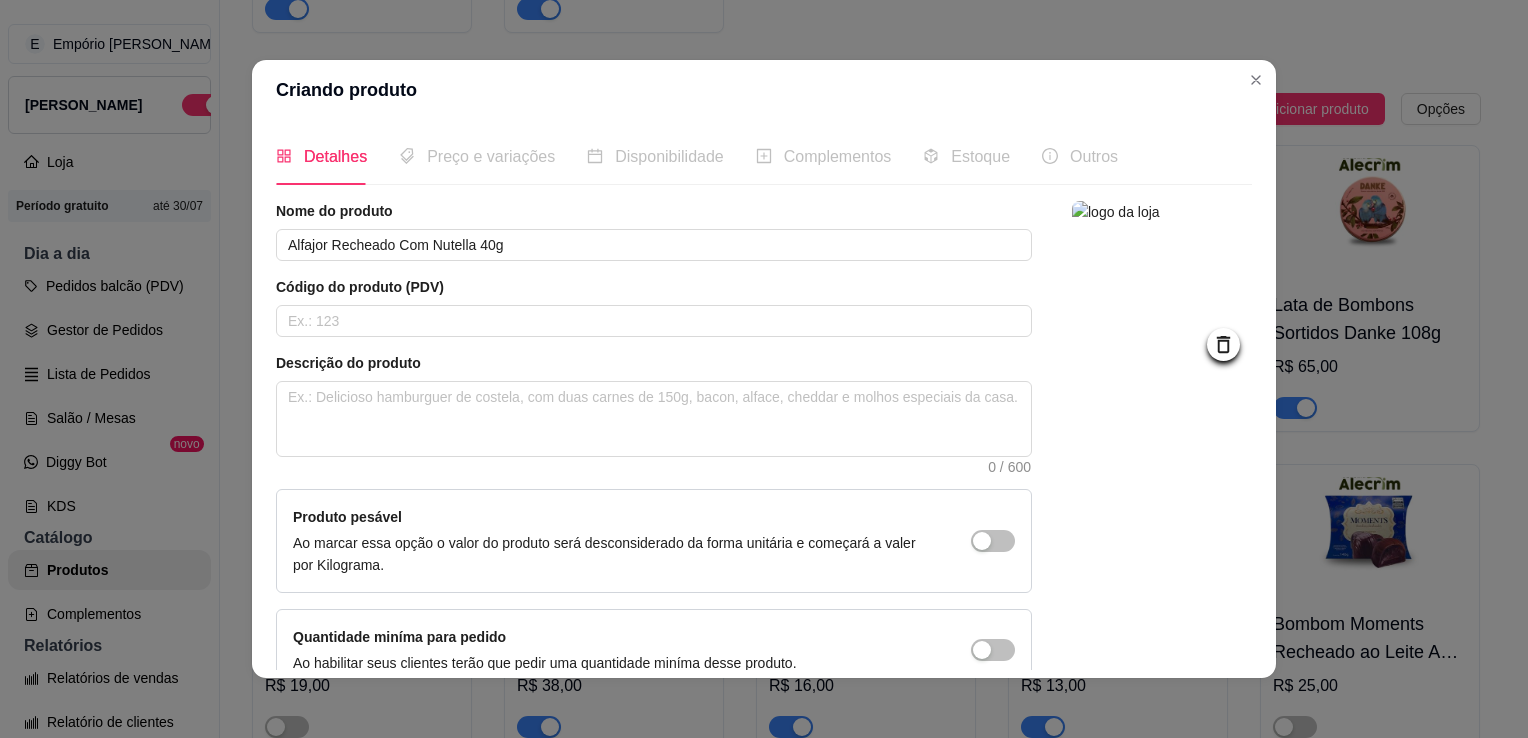type 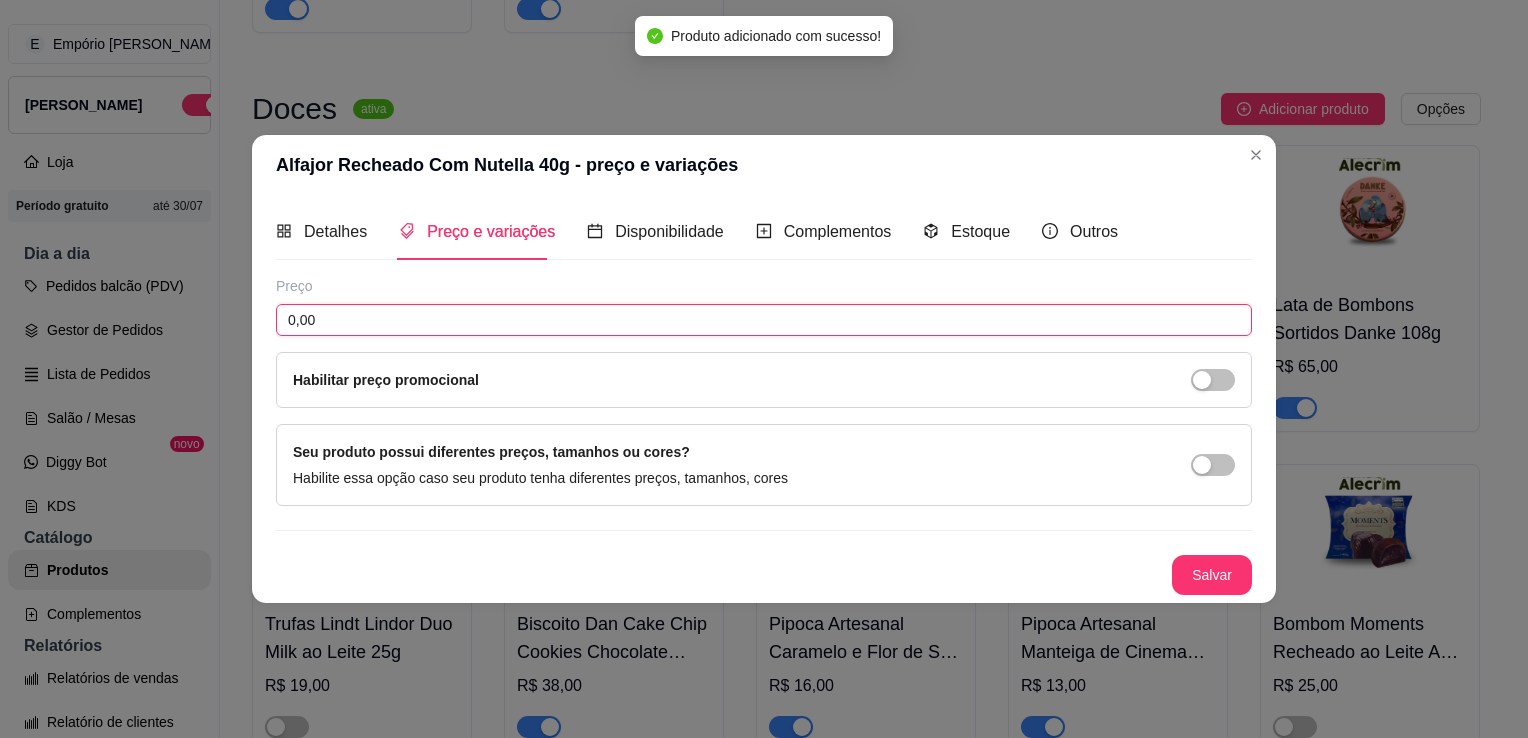 drag, startPoint x: 404, startPoint y: 331, endPoint x: 71, endPoint y: 276, distance: 337.51147 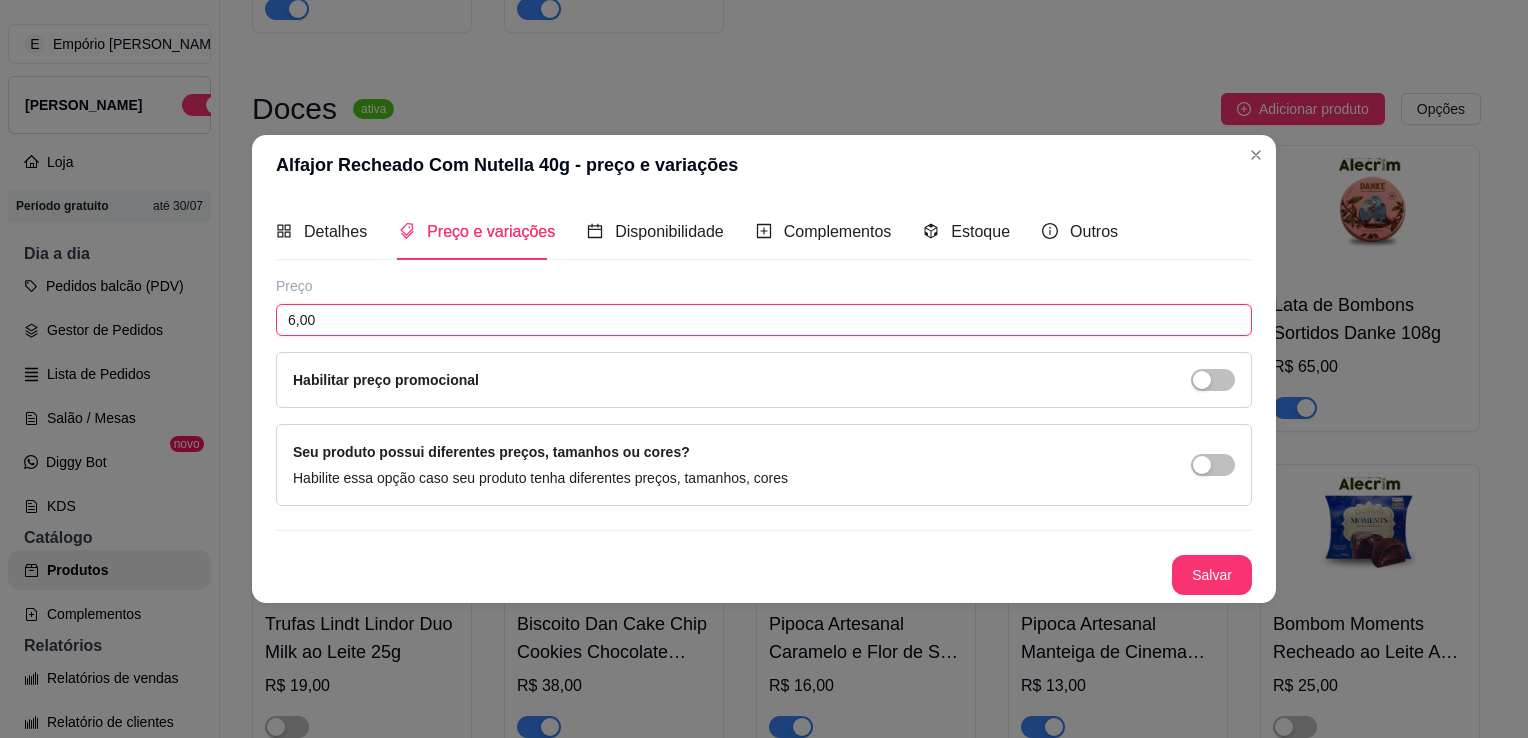 type on "6,00" 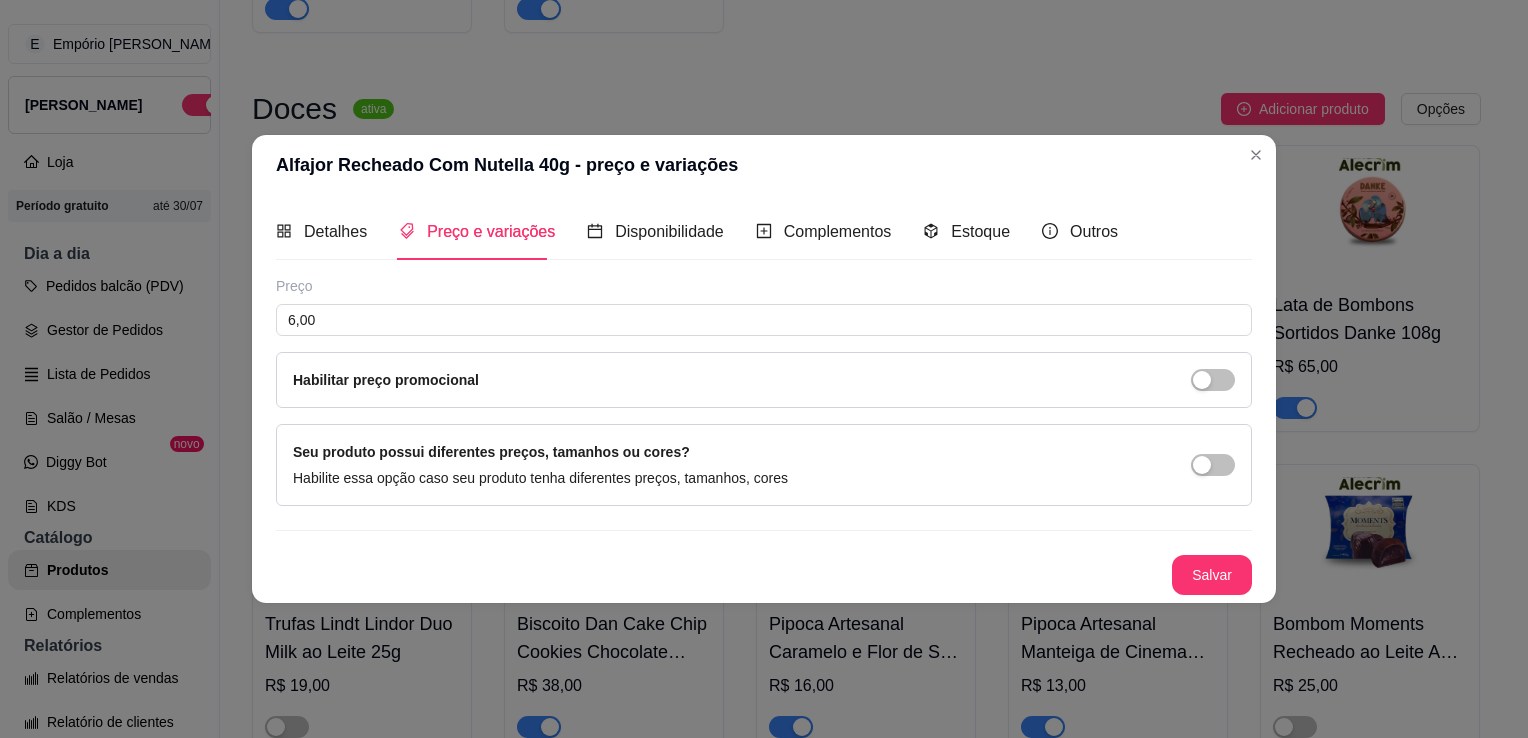 click on "Salvar" at bounding box center [1212, 575] 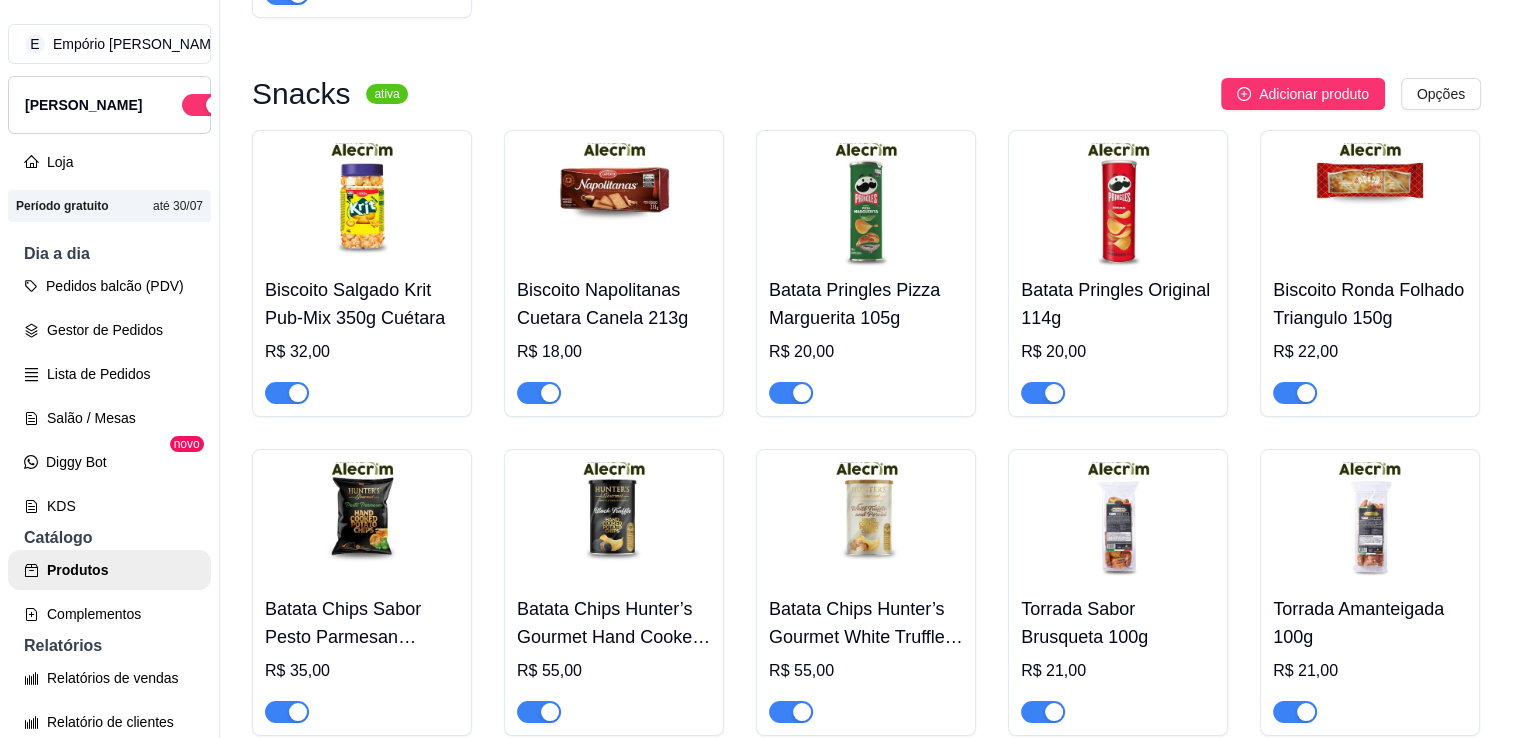 scroll, scrollTop: 8000, scrollLeft: 0, axis: vertical 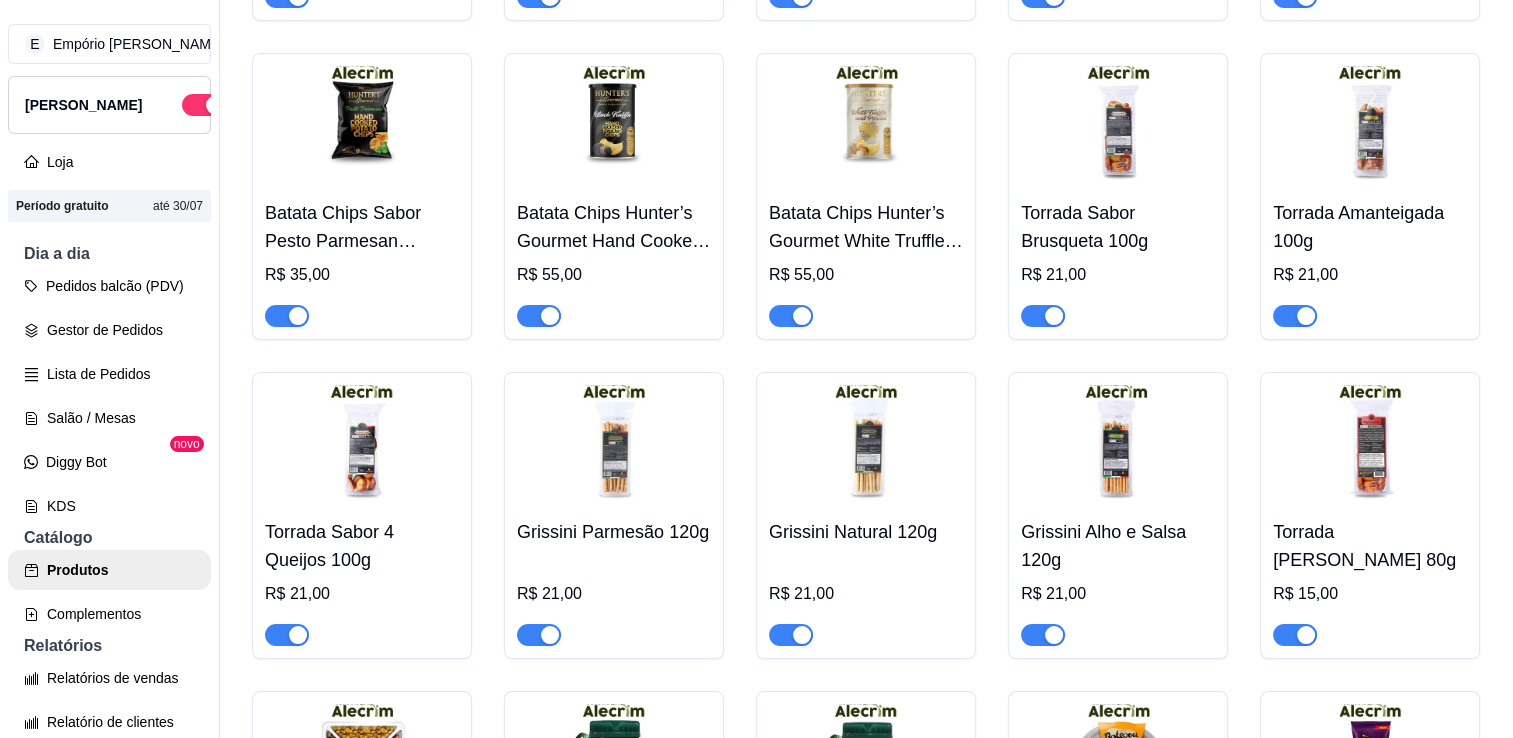 click at bounding box center (1370, -909) 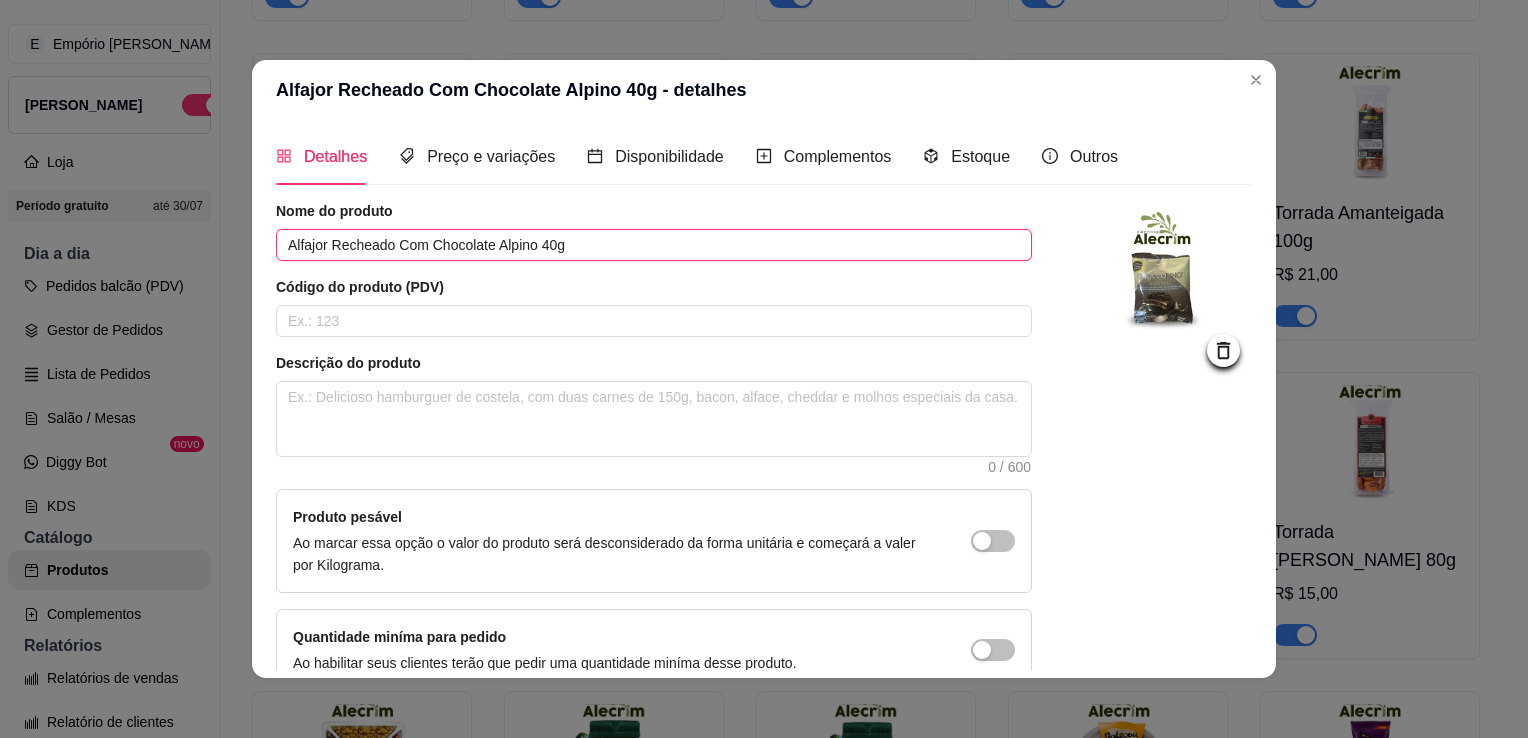 drag, startPoint x: 618, startPoint y: 243, endPoint x: 71, endPoint y: 166, distance: 552.393 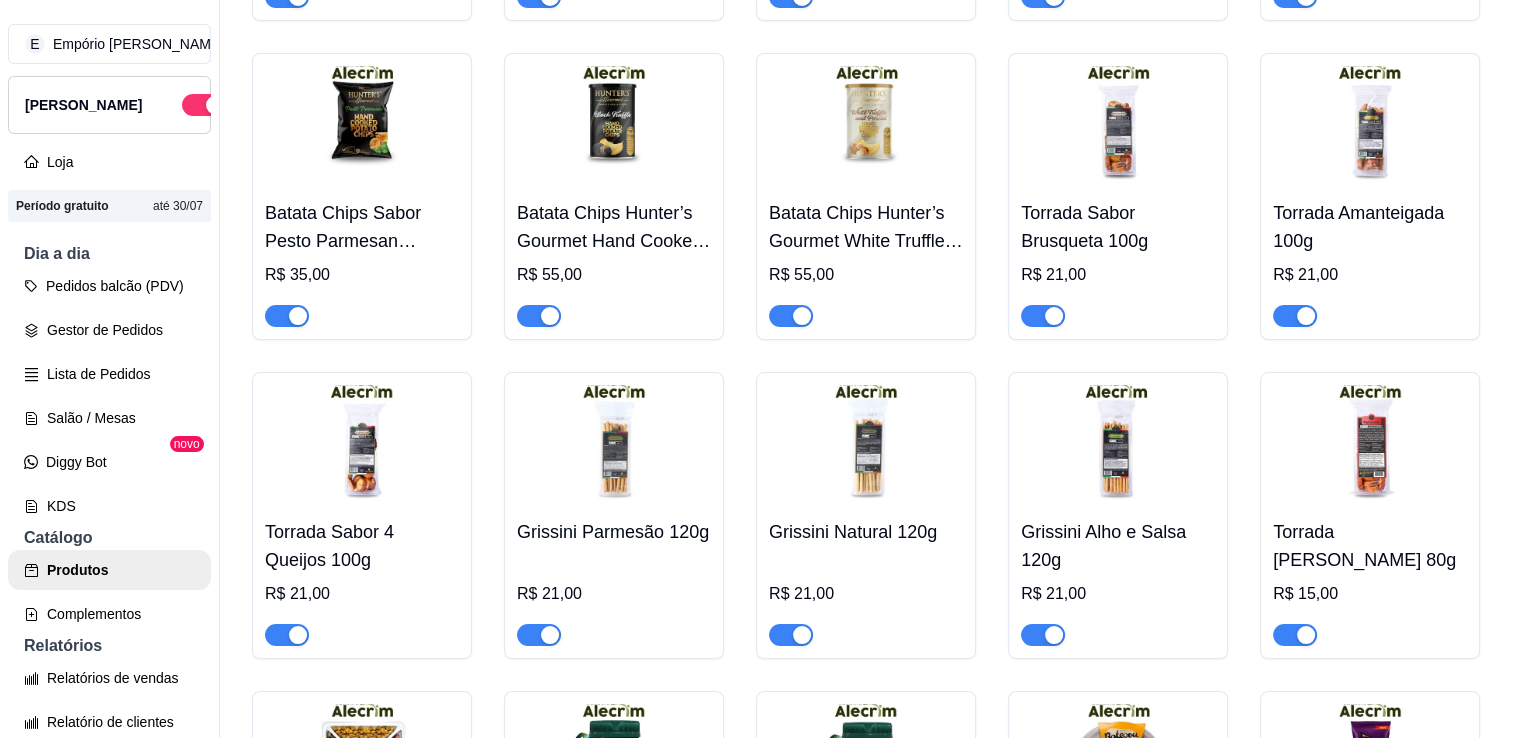 click on "Alfajor Recheado Com Nutella 40g" at bounding box center (362, -491) 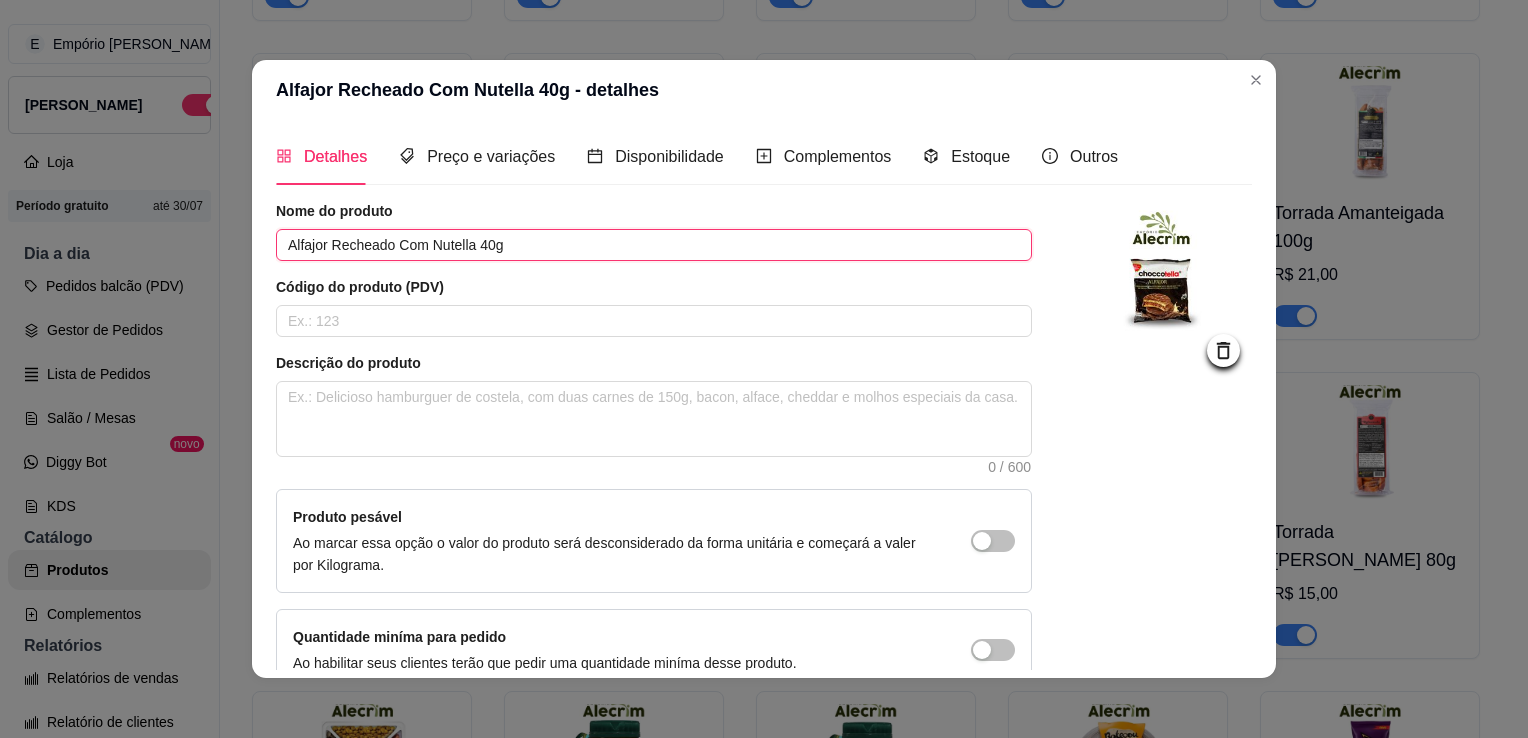drag, startPoint x: 552, startPoint y: 244, endPoint x: 38, endPoint y: 198, distance: 516.05426 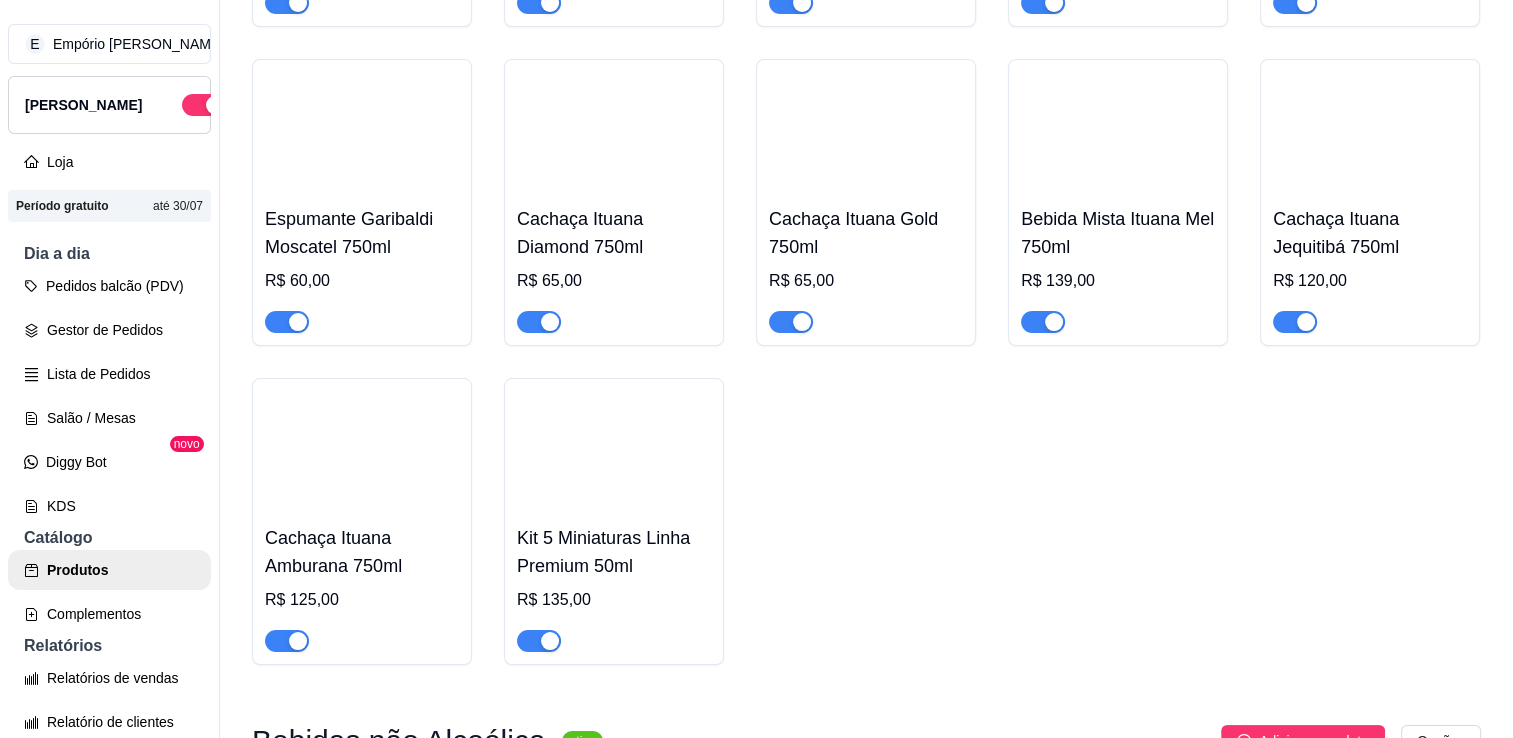 scroll, scrollTop: 10000, scrollLeft: 0, axis: vertical 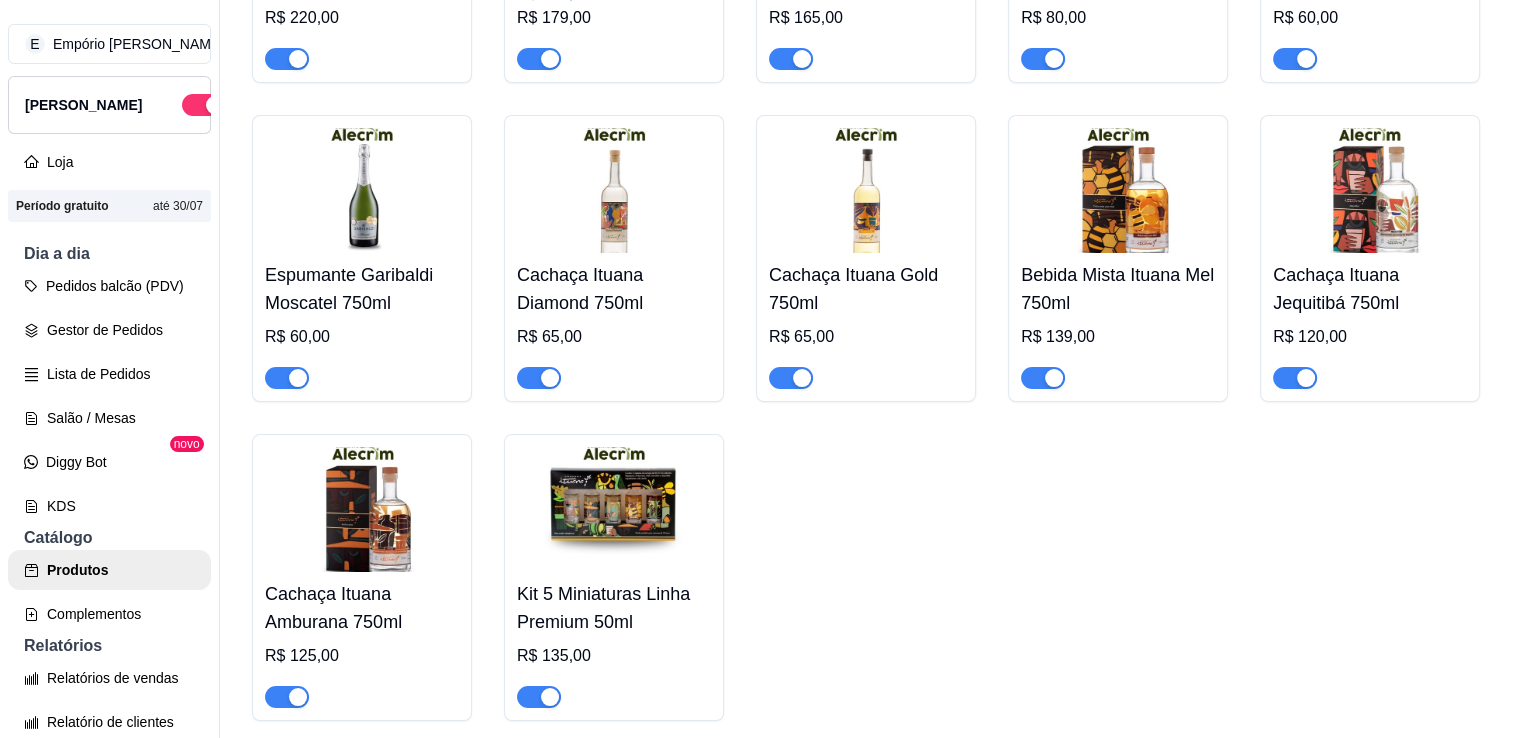 click on "Palitos Sabor Azeite, Ervas e Alho 300 g" at bounding box center (866, -816) 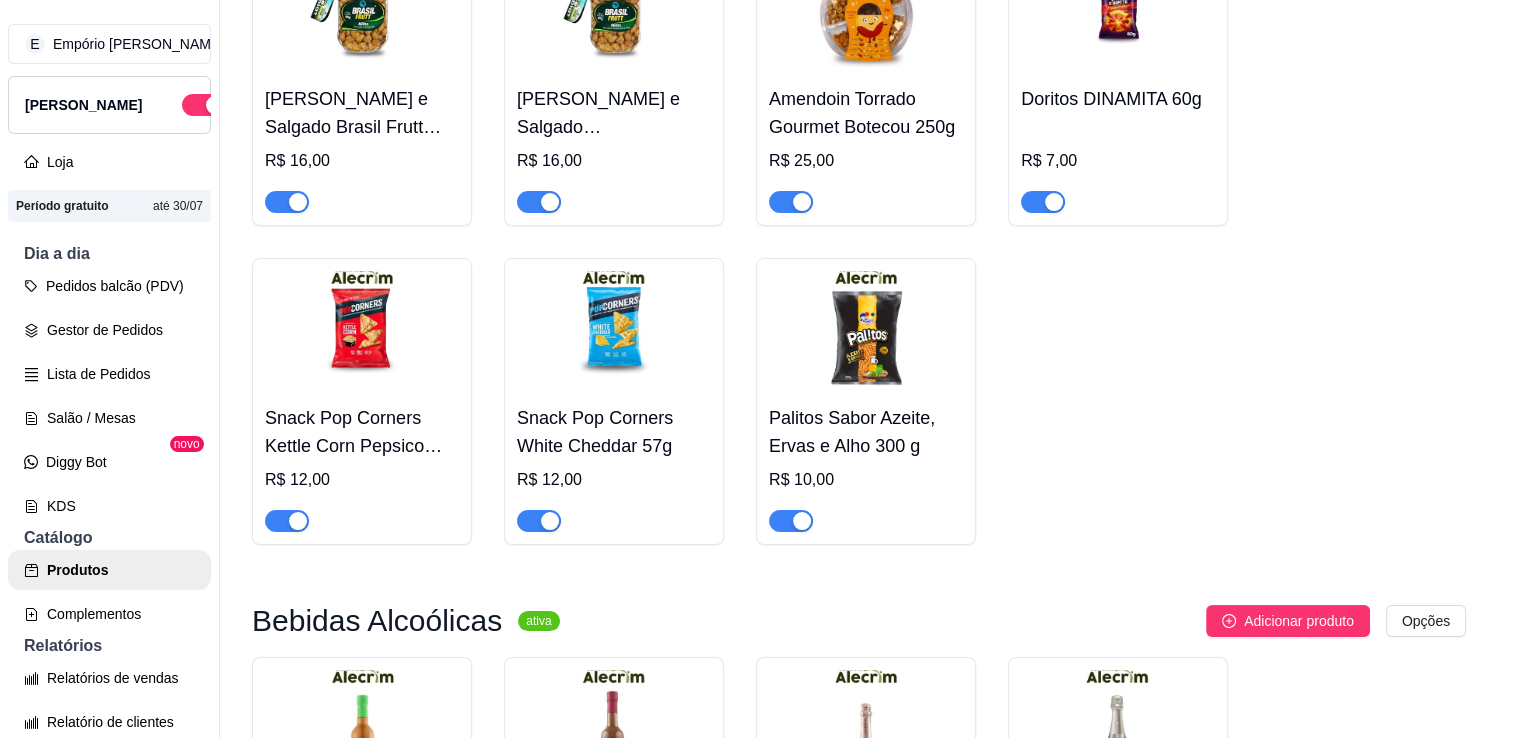 type 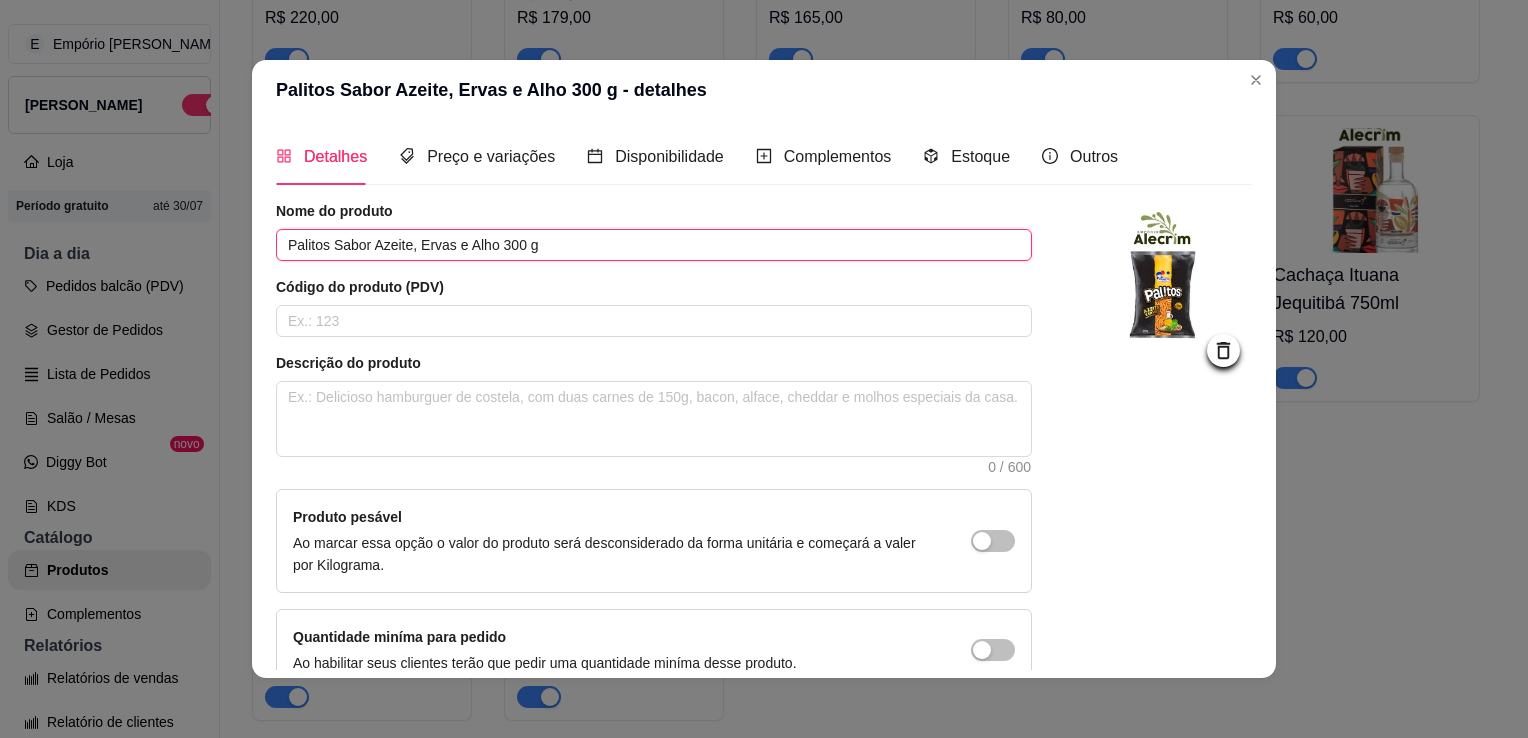 drag, startPoint x: 578, startPoint y: 249, endPoint x: 0, endPoint y: 185, distance: 581.5325 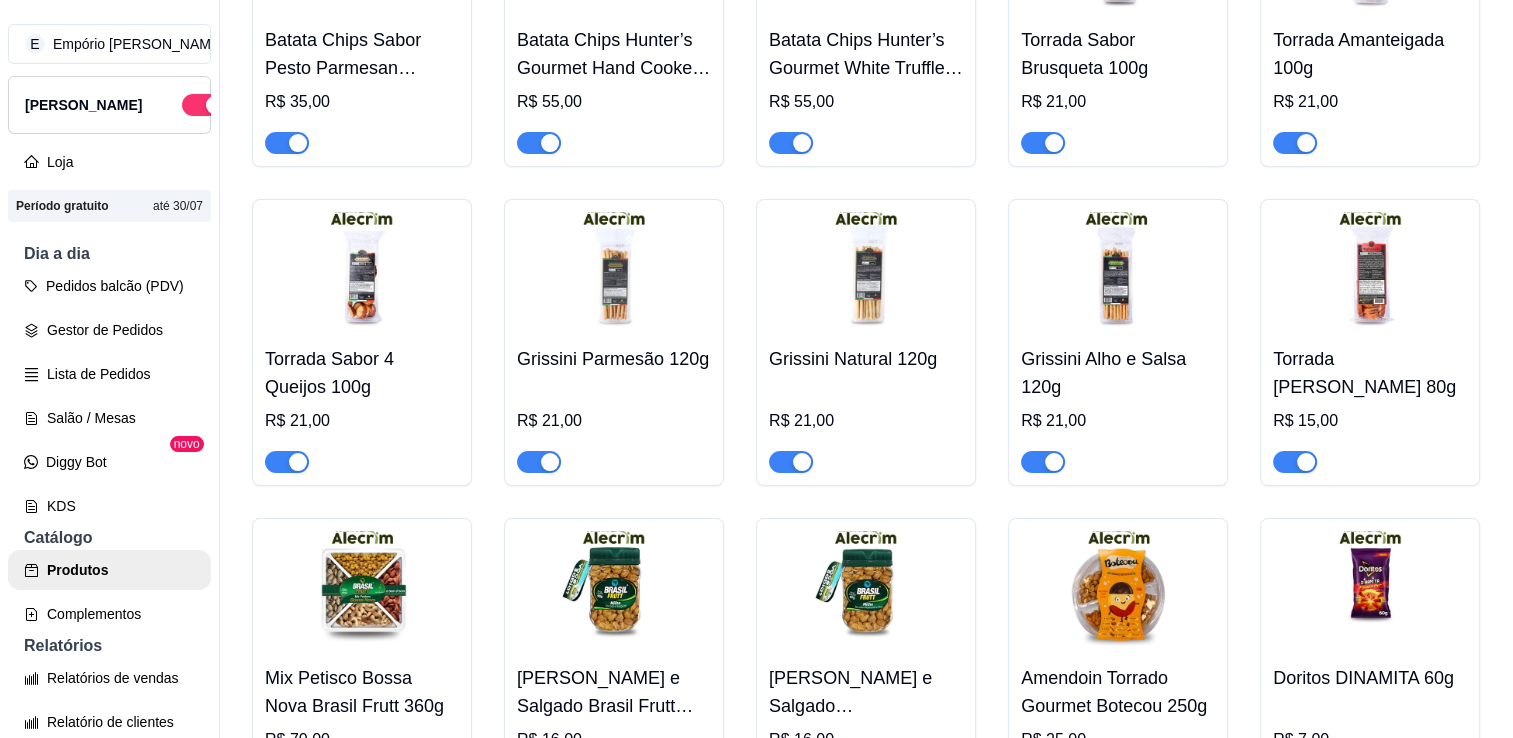 scroll, scrollTop: 7900, scrollLeft: 0, axis: vertical 